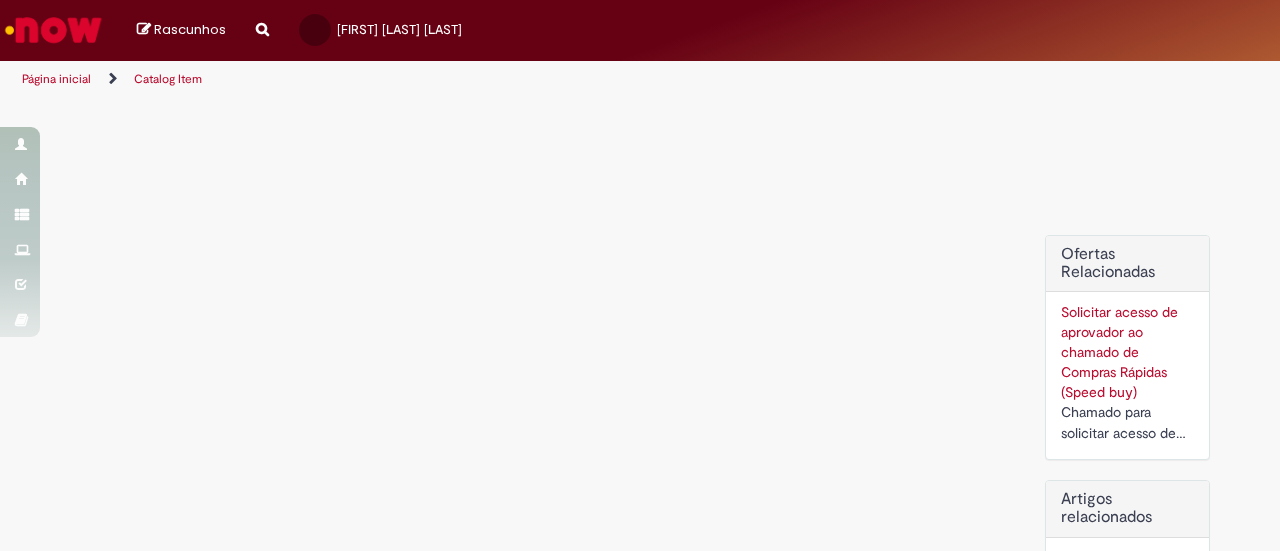 scroll, scrollTop: 0, scrollLeft: 0, axis: both 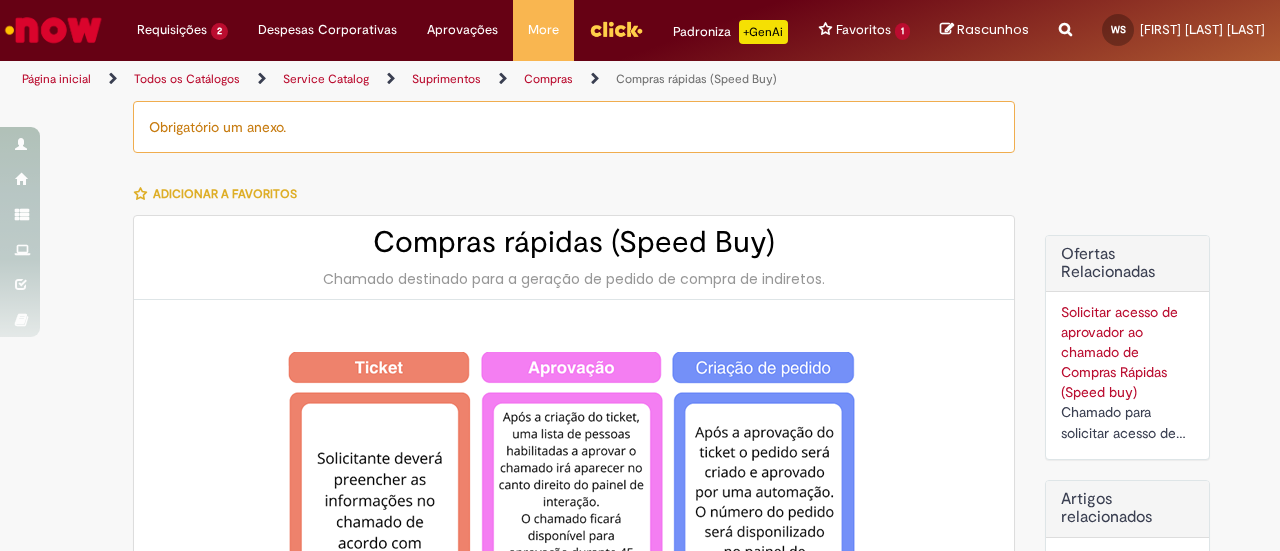 type on "********" 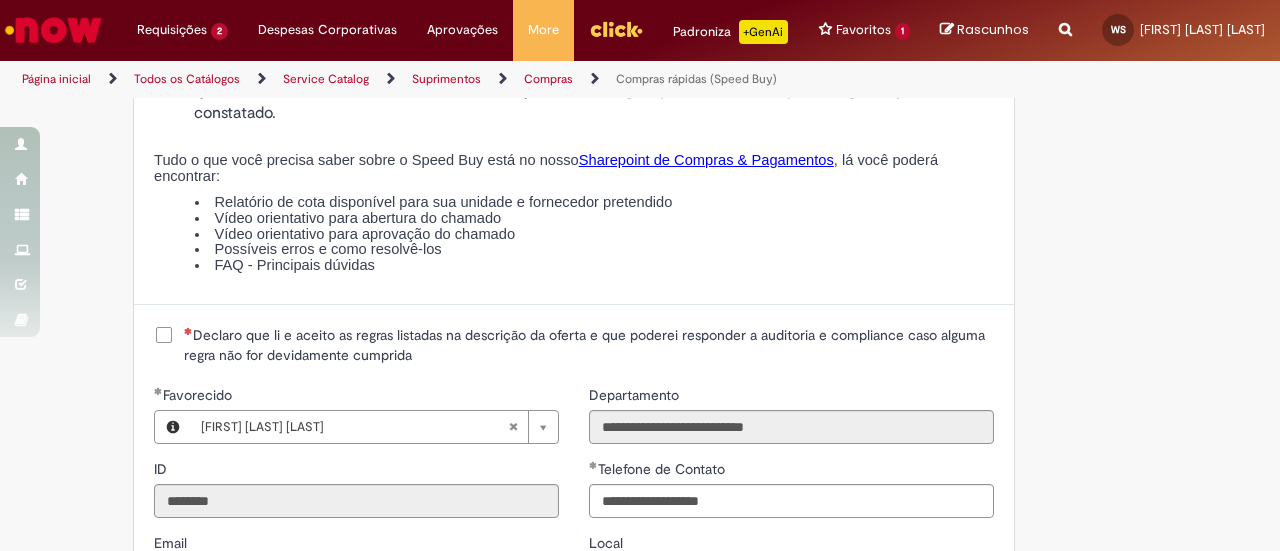 scroll, scrollTop: 2334, scrollLeft: 0, axis: vertical 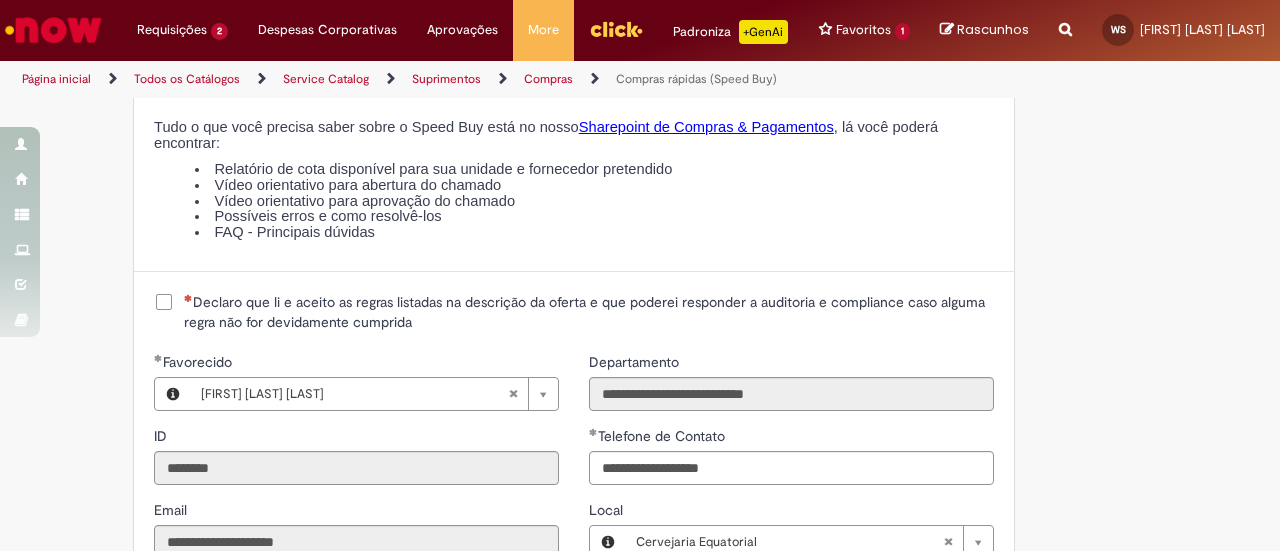 click on "Declaro que li e aceito as regras listadas na descrição da oferta e que poderei responder a auditoria e compliance caso alguma regra não for devidamente cumprida" at bounding box center (589, 312) 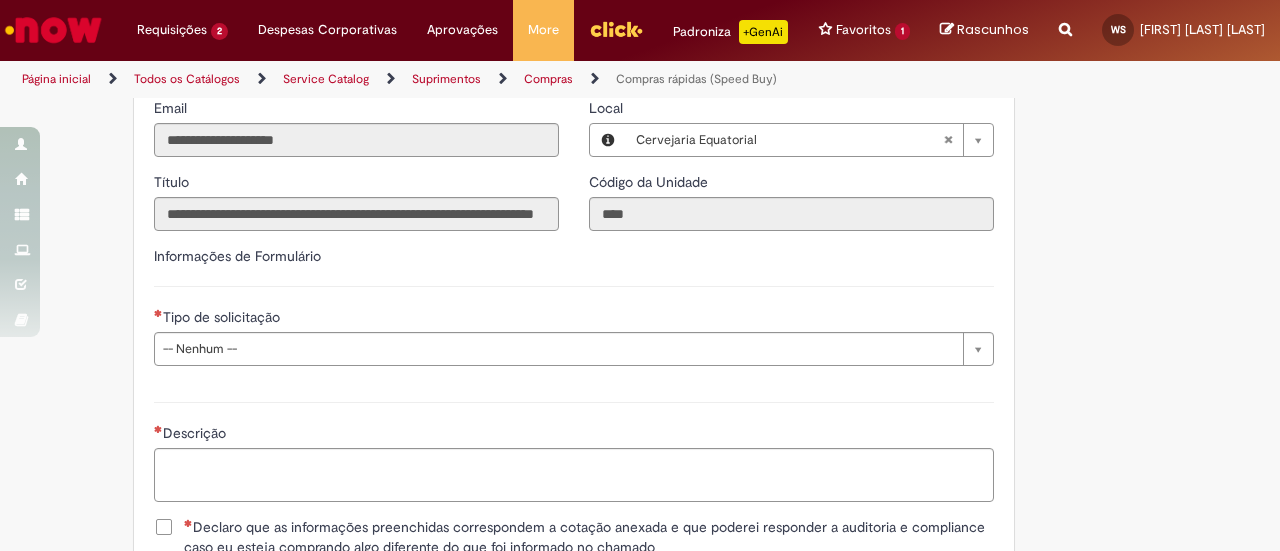 scroll, scrollTop: 2840, scrollLeft: 0, axis: vertical 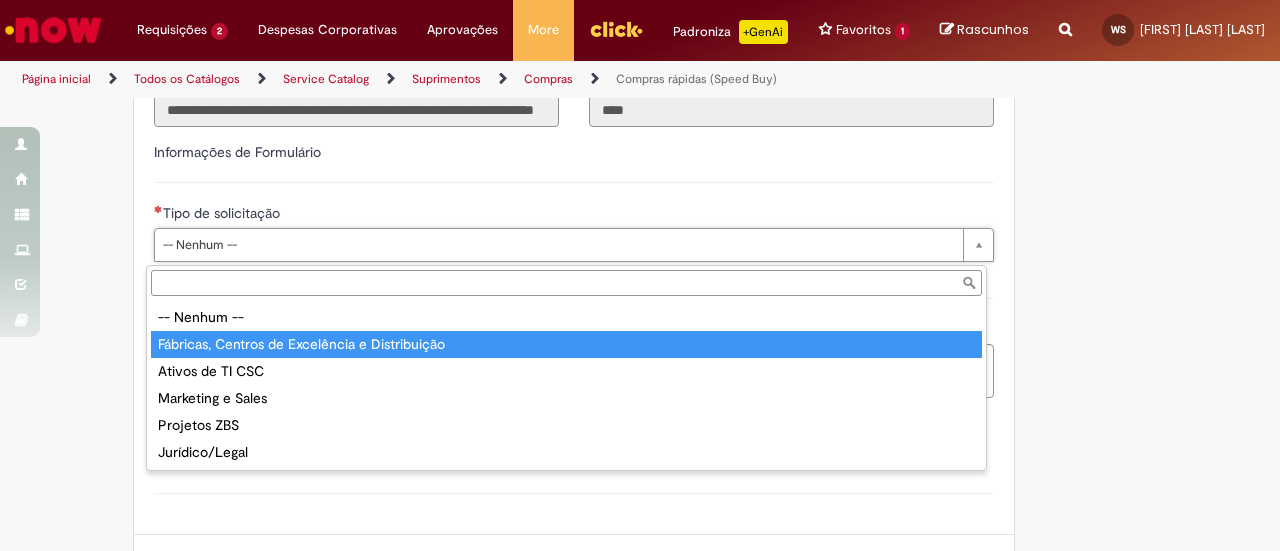 type on "**********" 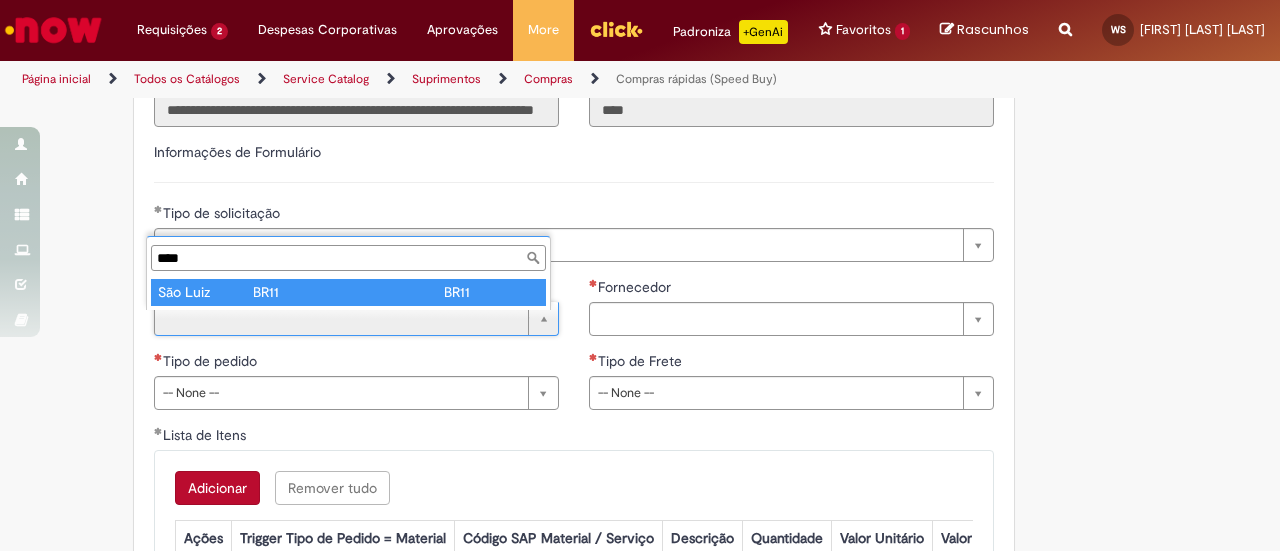 type on "****" 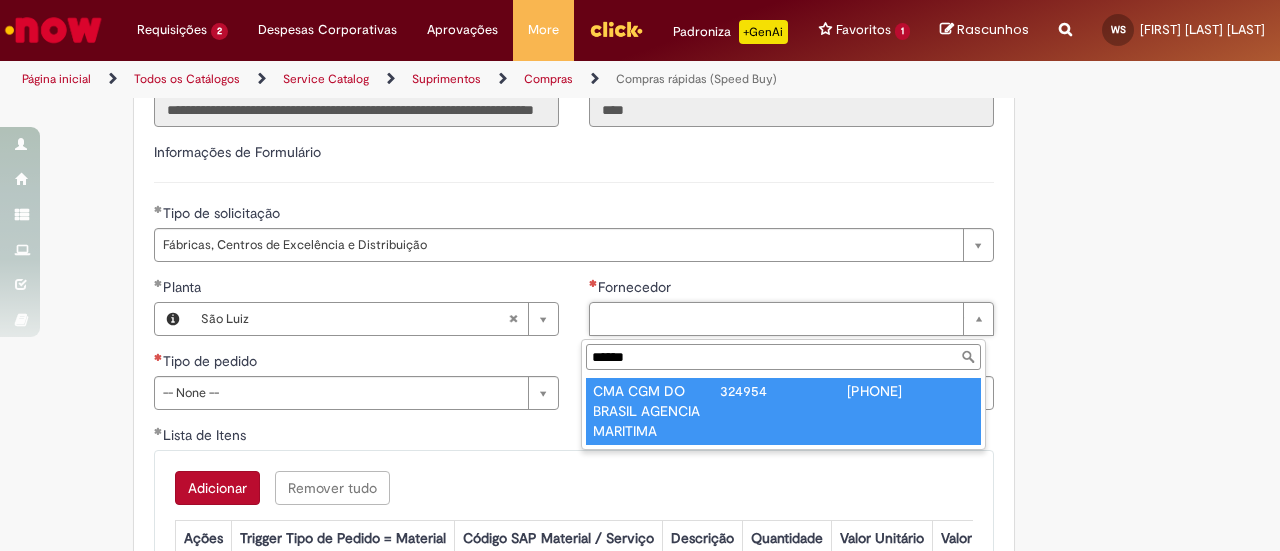 click on "******" at bounding box center [783, 357] 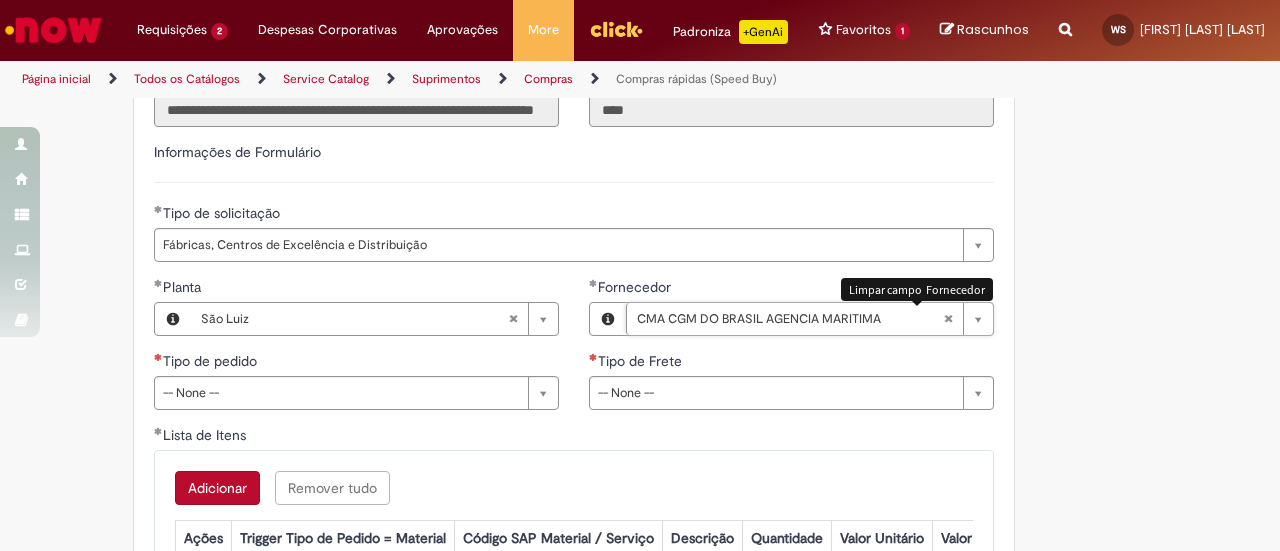click at bounding box center [948, 319] 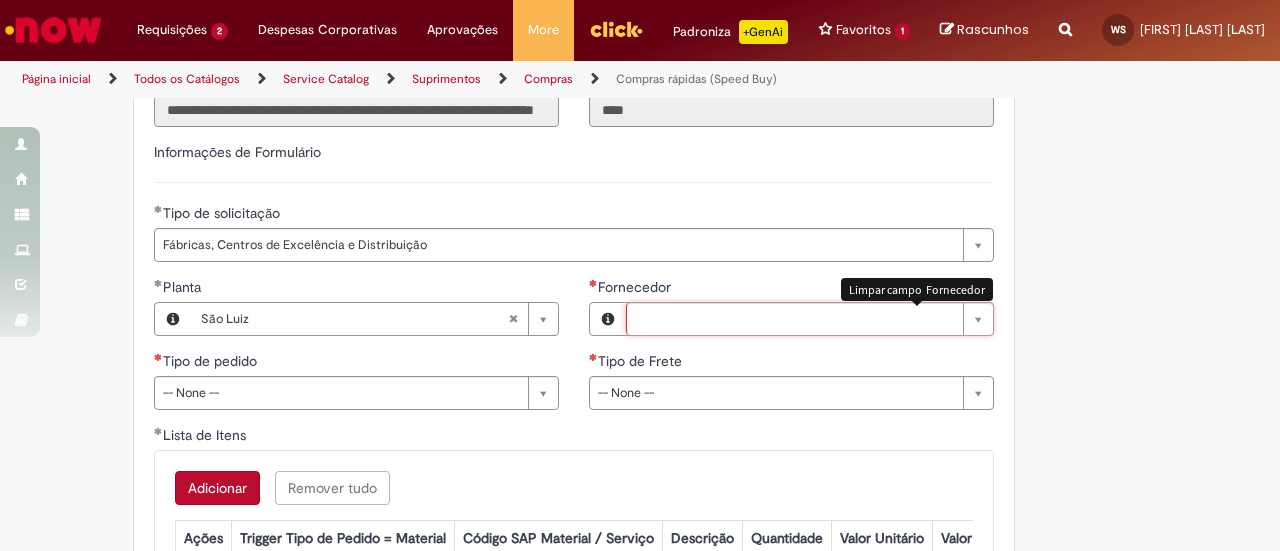 scroll, scrollTop: 0, scrollLeft: 0, axis: both 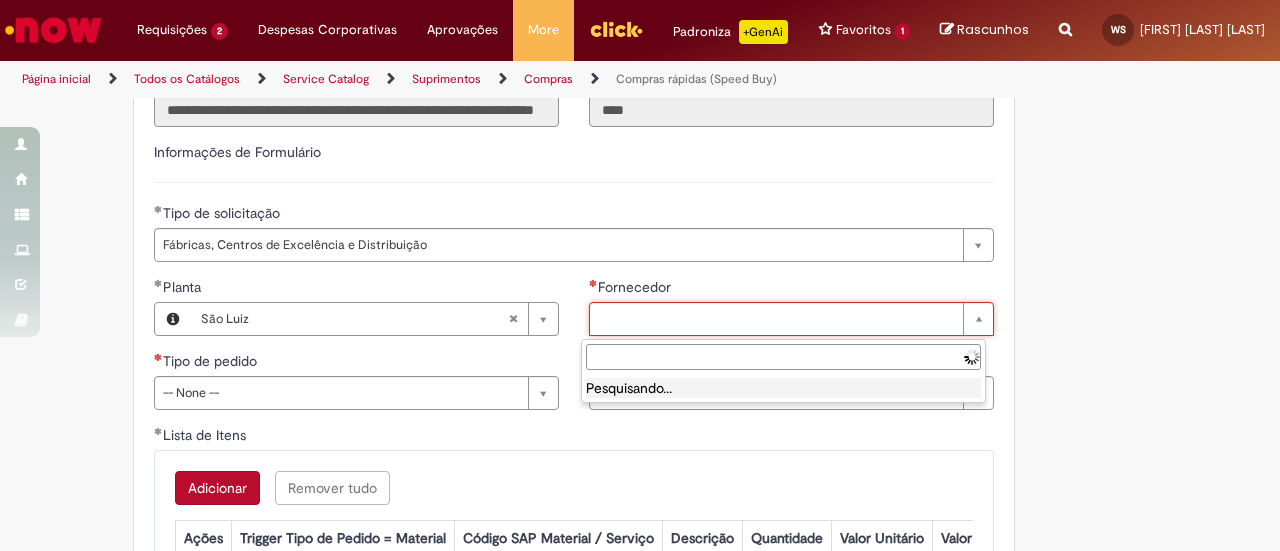 paste on "**********" 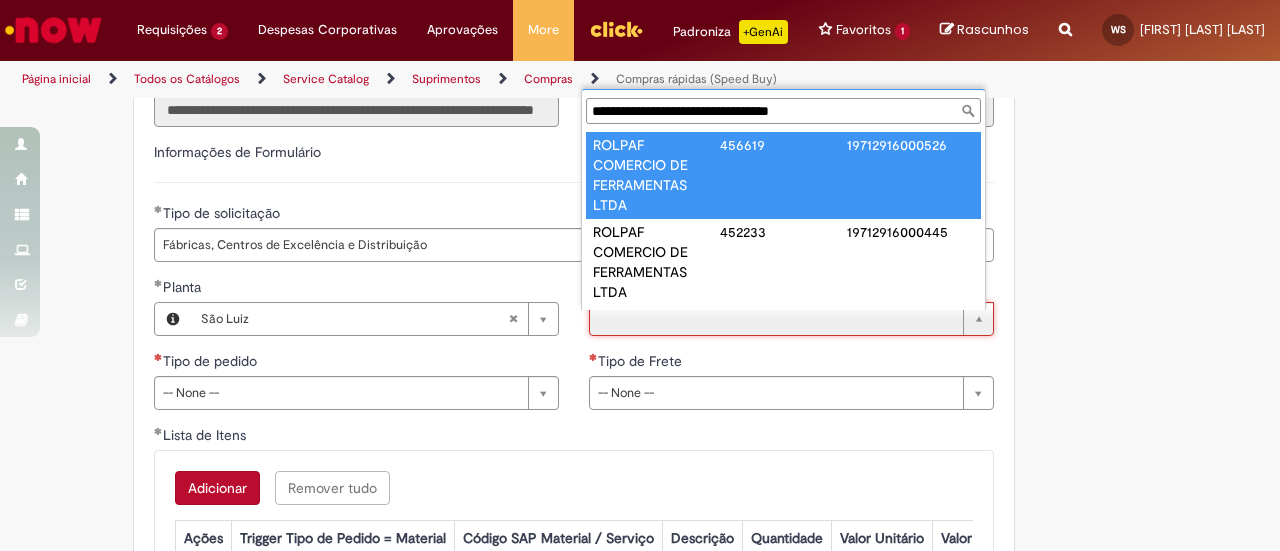 type on "**********" 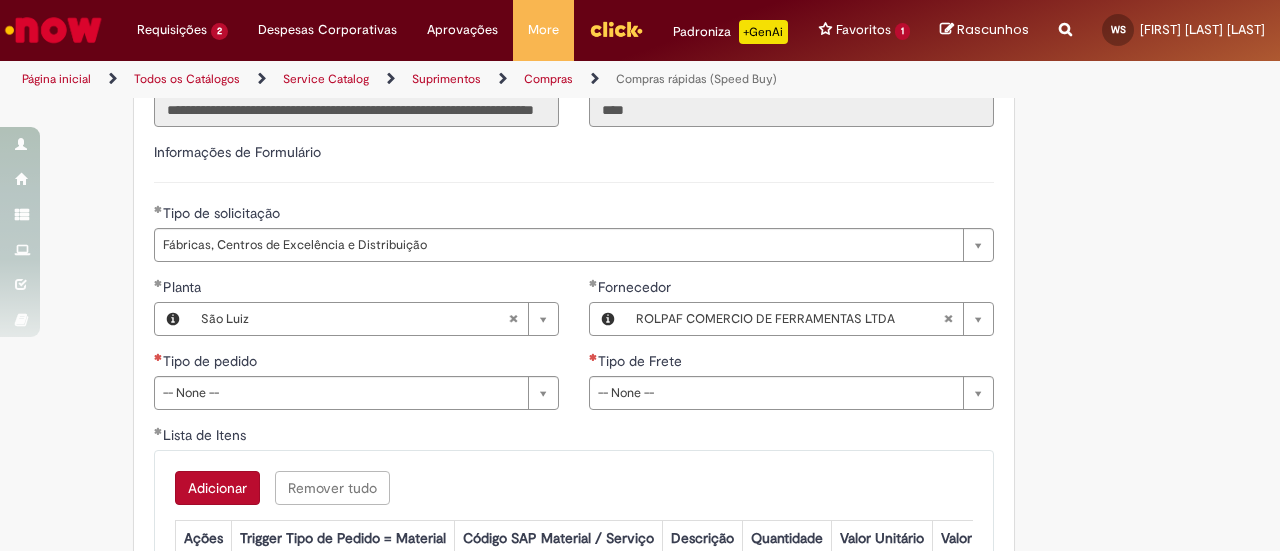 scroll, scrollTop: 3007, scrollLeft: 0, axis: vertical 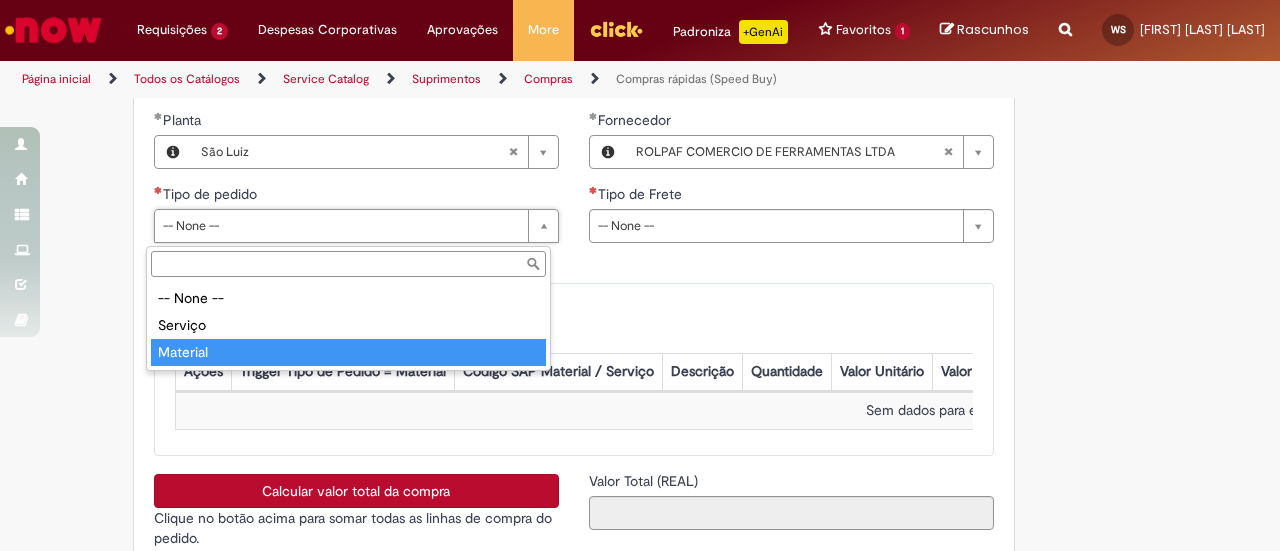 type on "********" 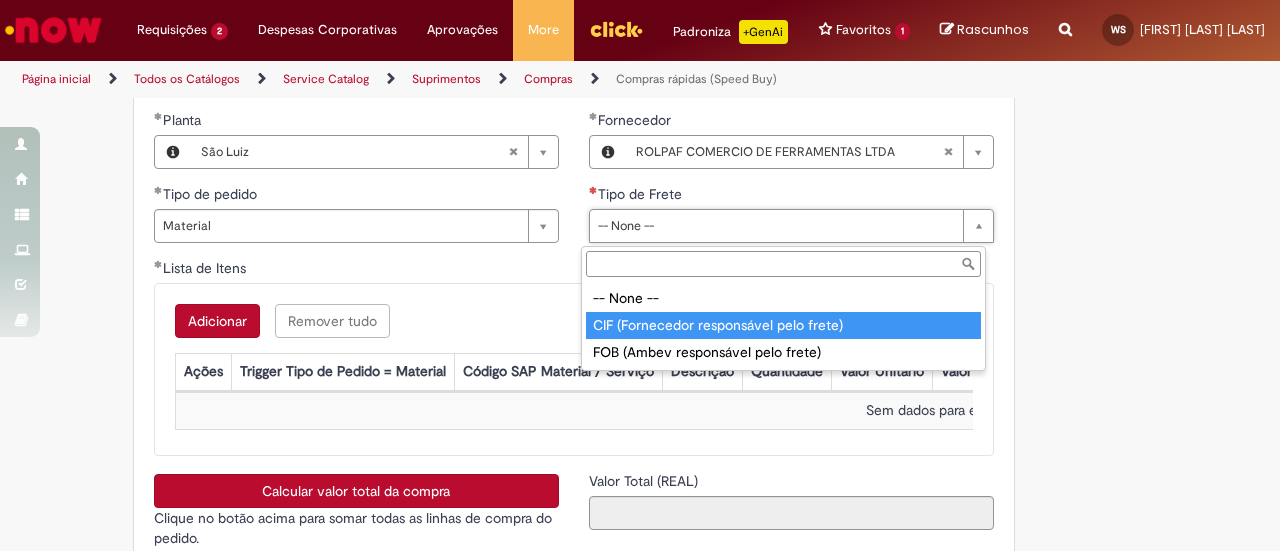 type on "**********" 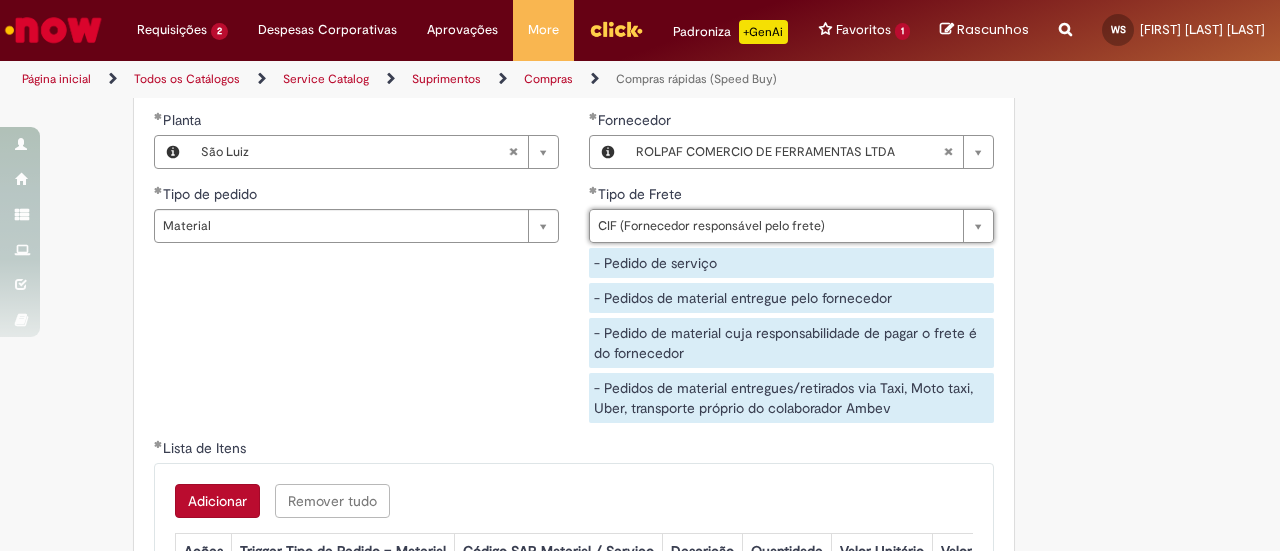 scroll, scrollTop: 3017, scrollLeft: 0, axis: vertical 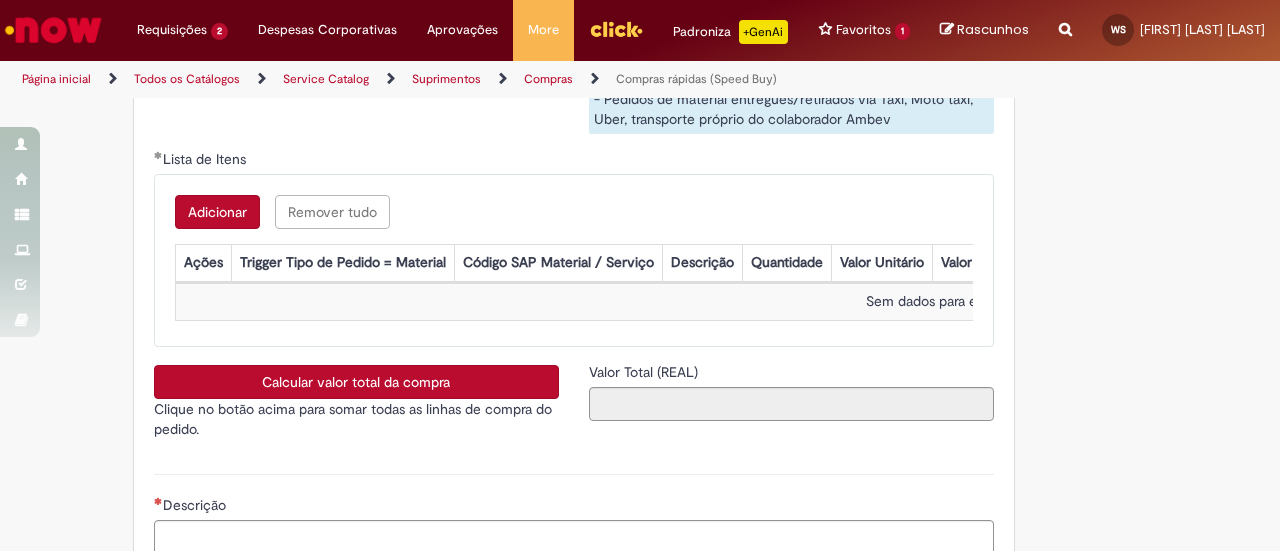 click on "Adicionar" at bounding box center [217, 212] 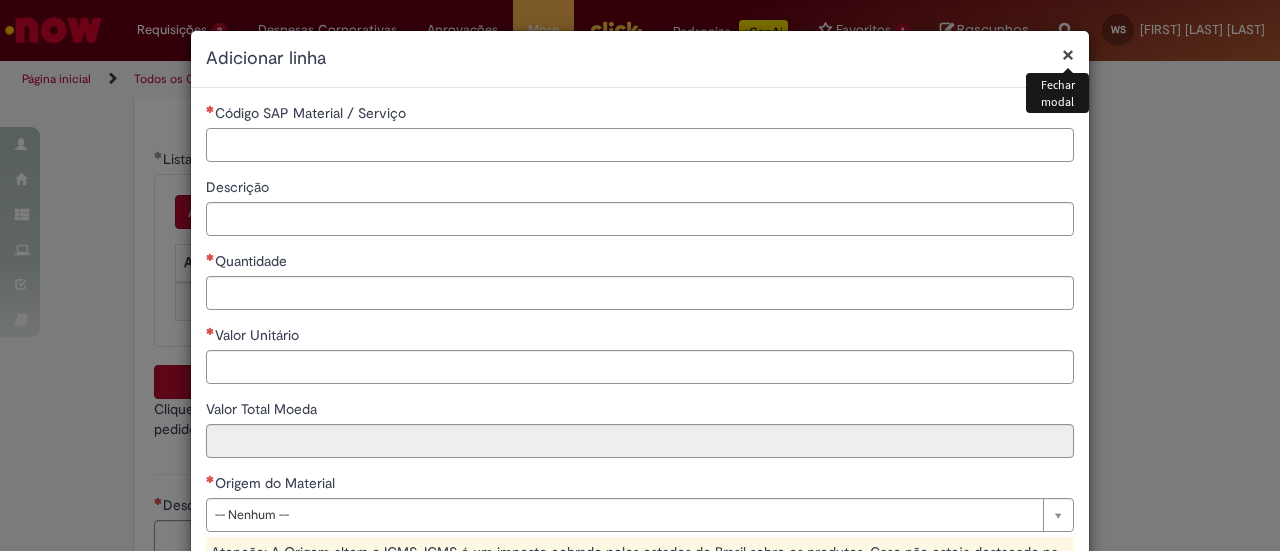 click on "Código SAP Material / Serviço" at bounding box center (640, 145) 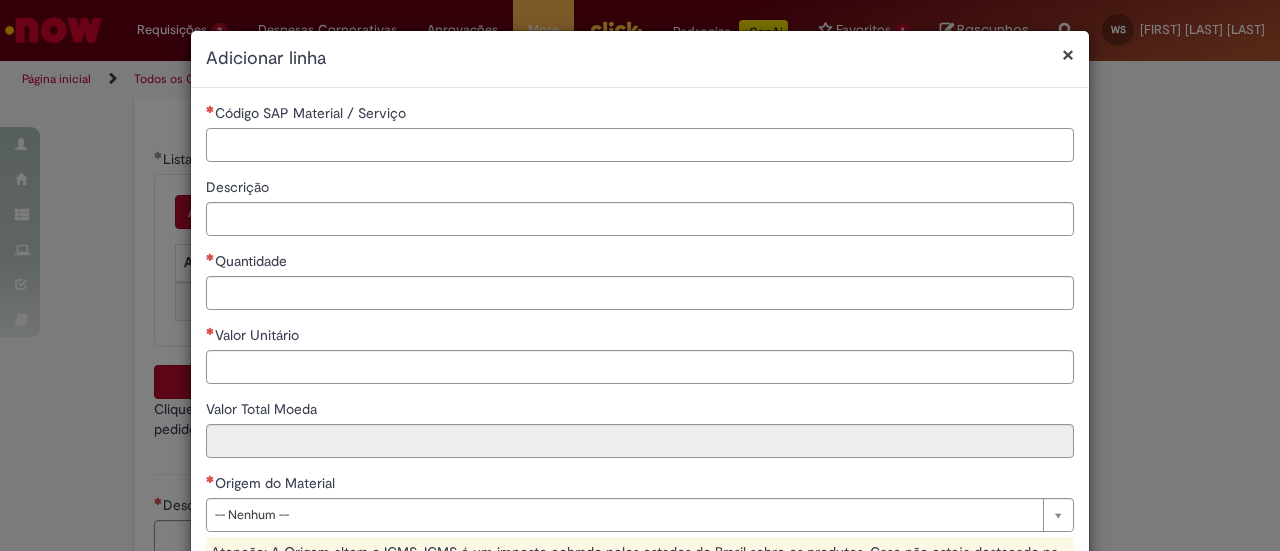 paste on "********" 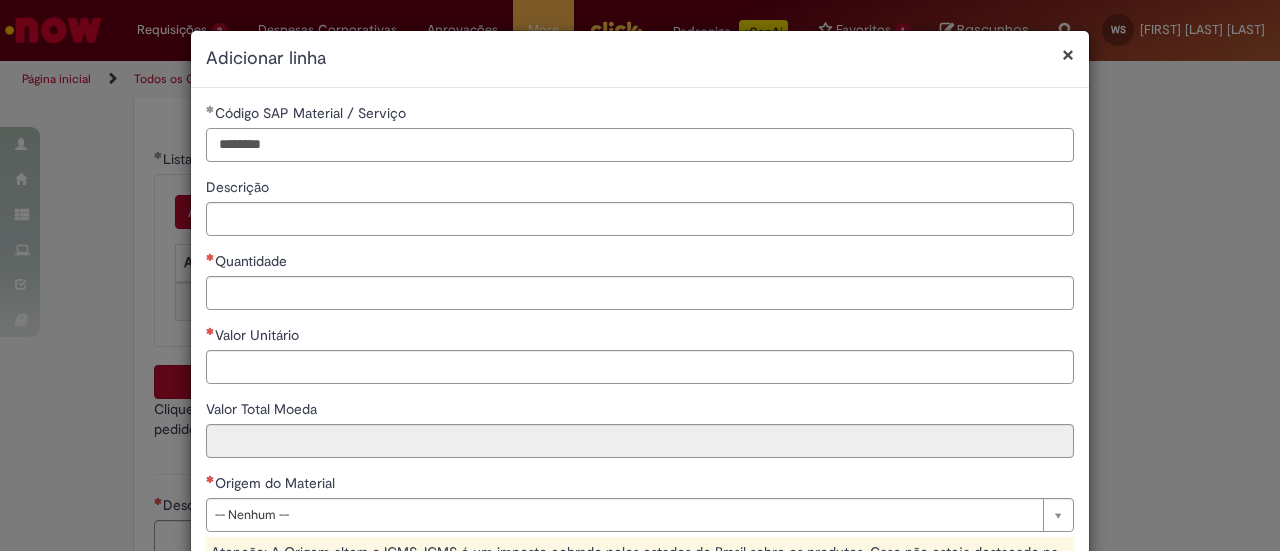 type on "********" 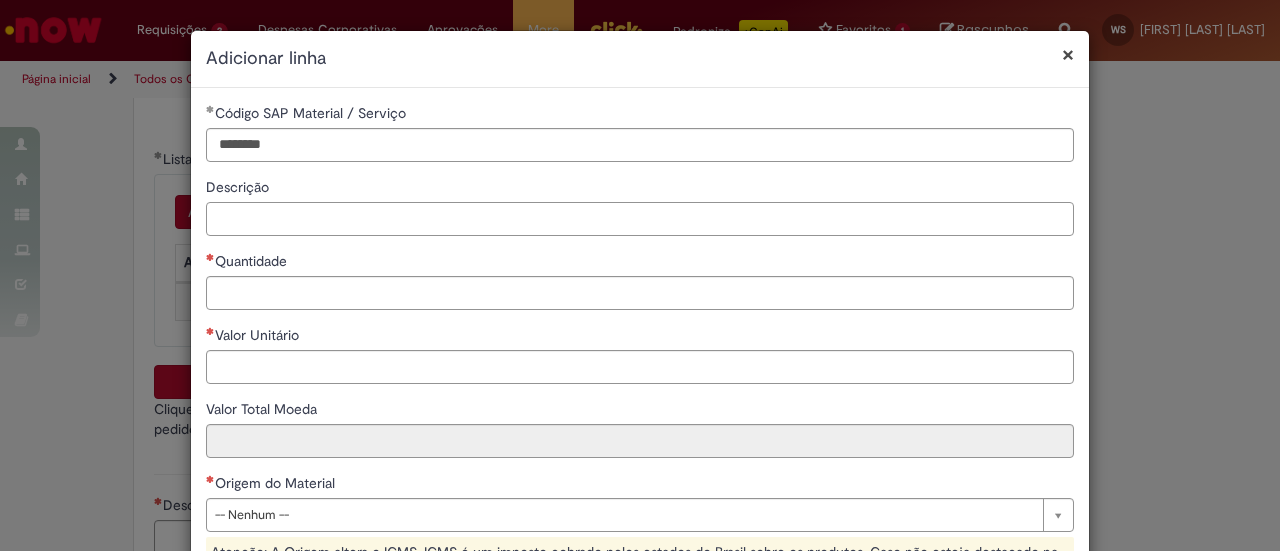 click on "Descrição" at bounding box center (640, 219) 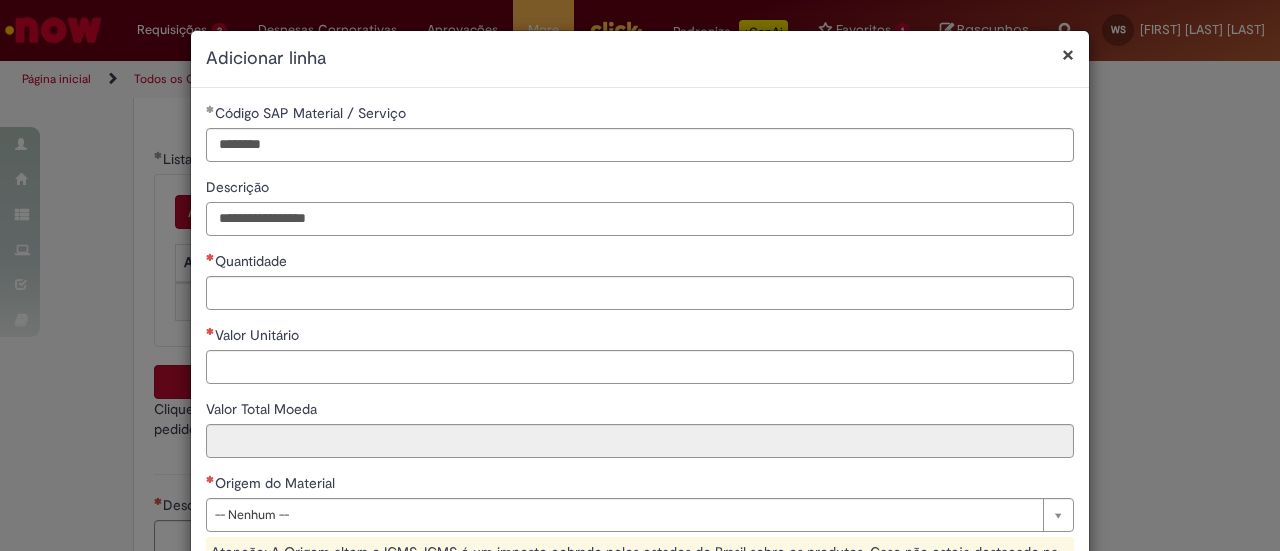 type on "**********" 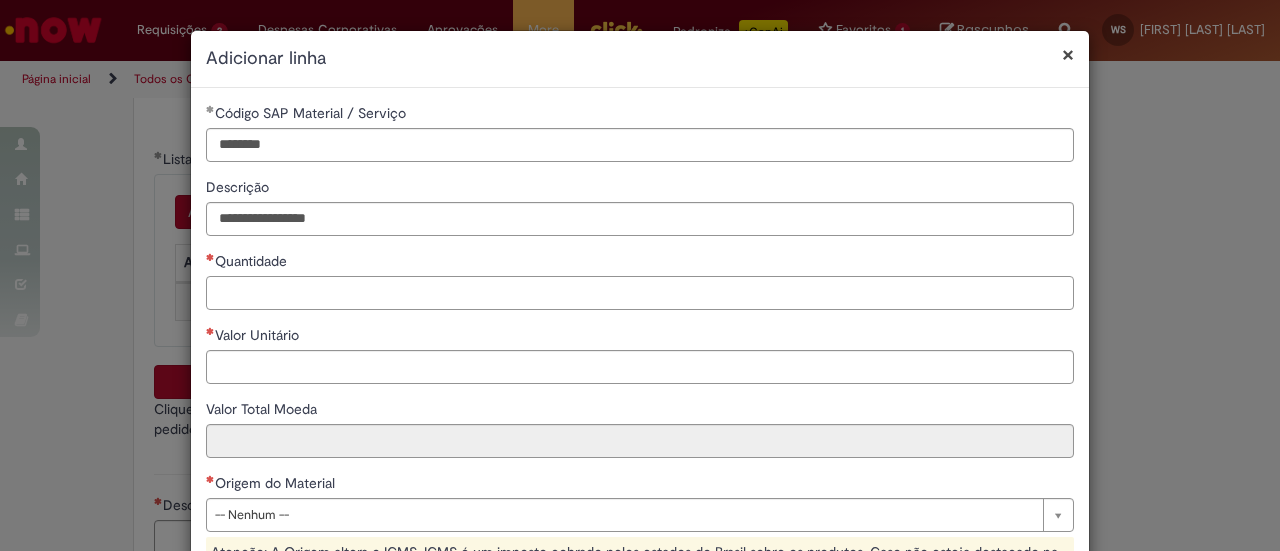 click on "Quantidade" at bounding box center [640, 293] 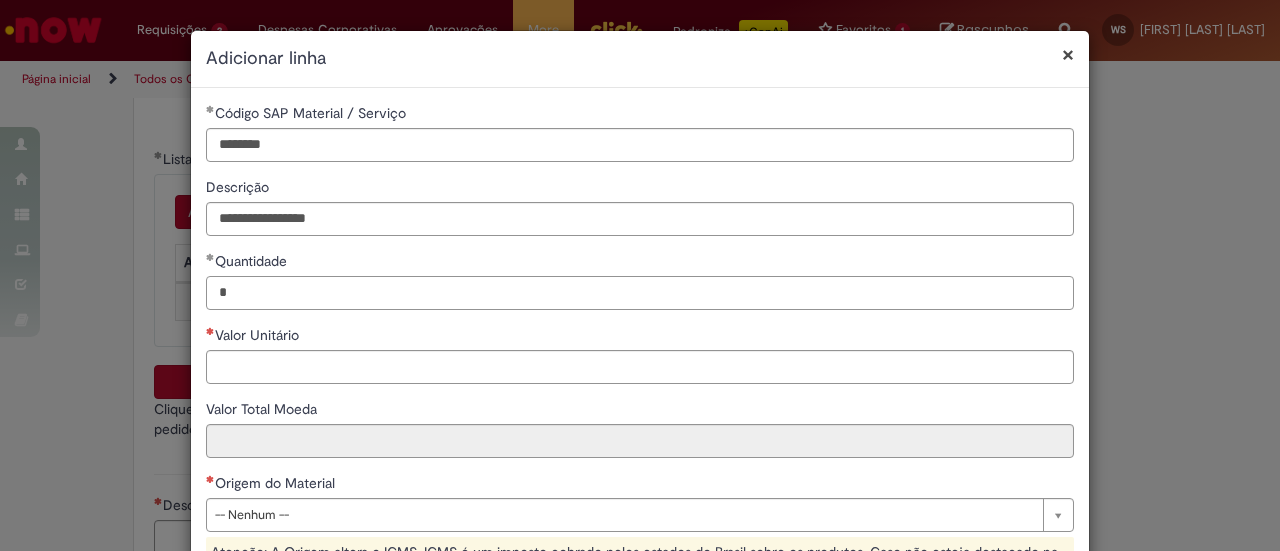 type on "*" 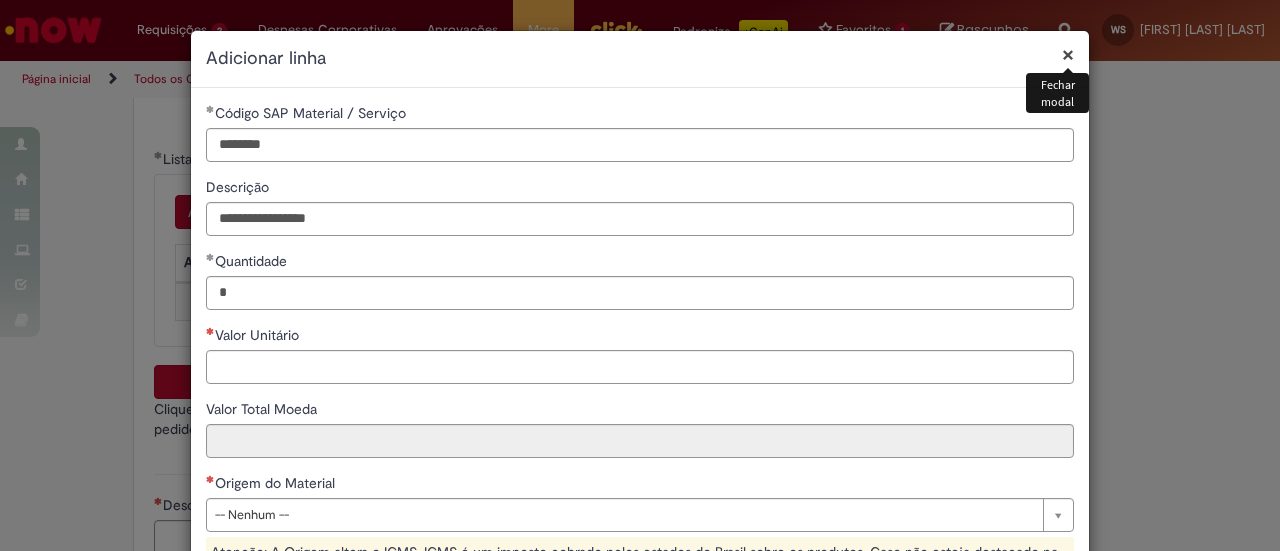 click on "×" at bounding box center (1068, 54) 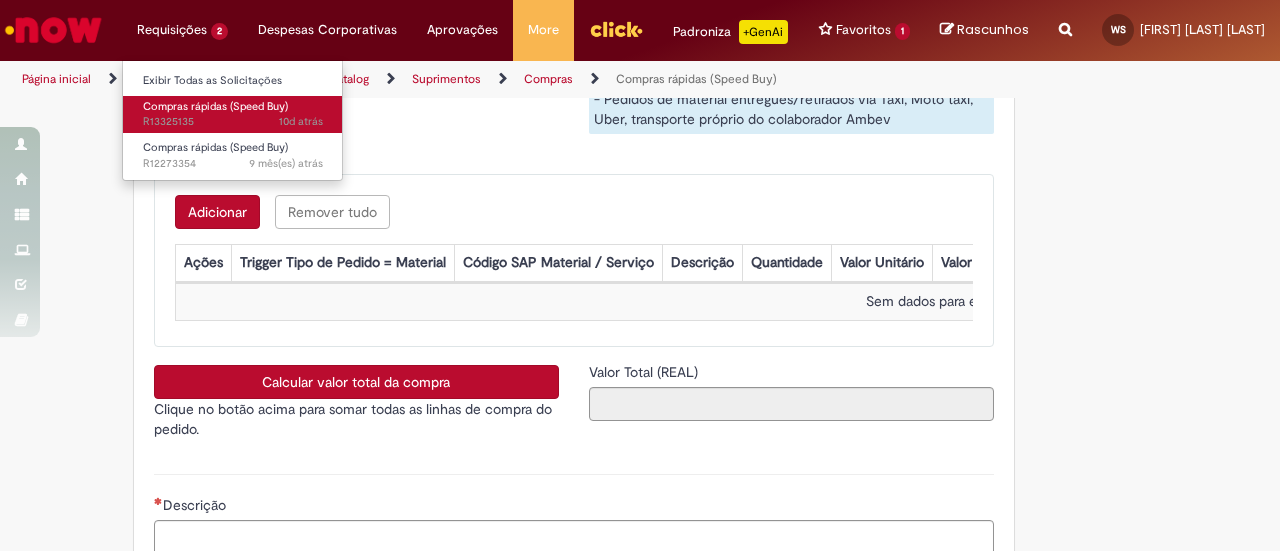 click on "Compras rápidas (Speed Buy)" at bounding box center (215, 106) 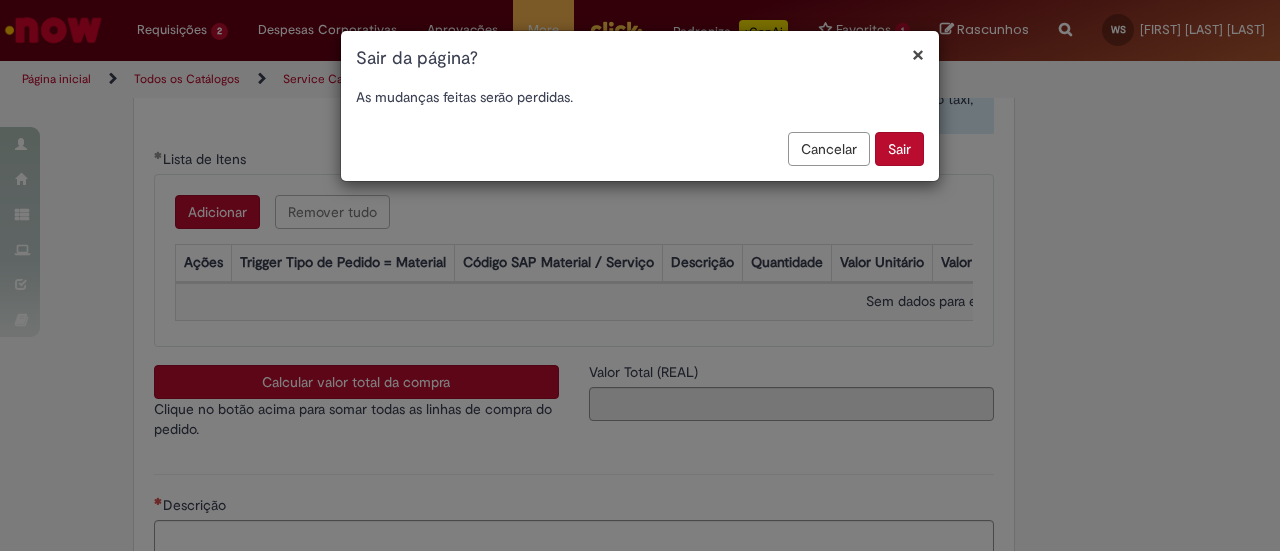 click on "Sair" at bounding box center [899, 149] 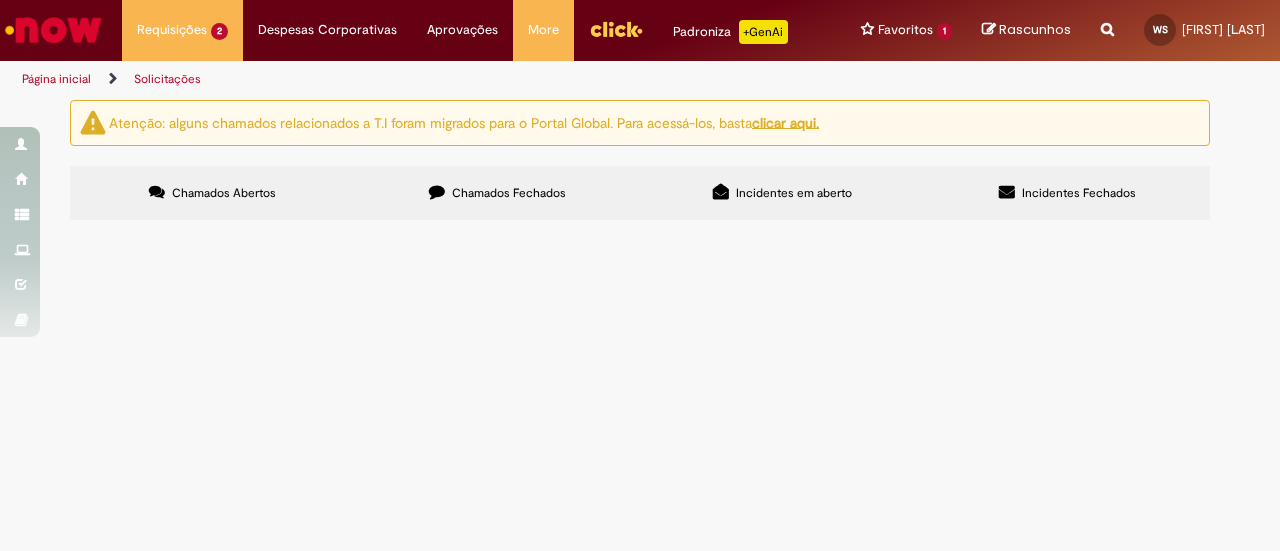 scroll, scrollTop: 0, scrollLeft: 0, axis: both 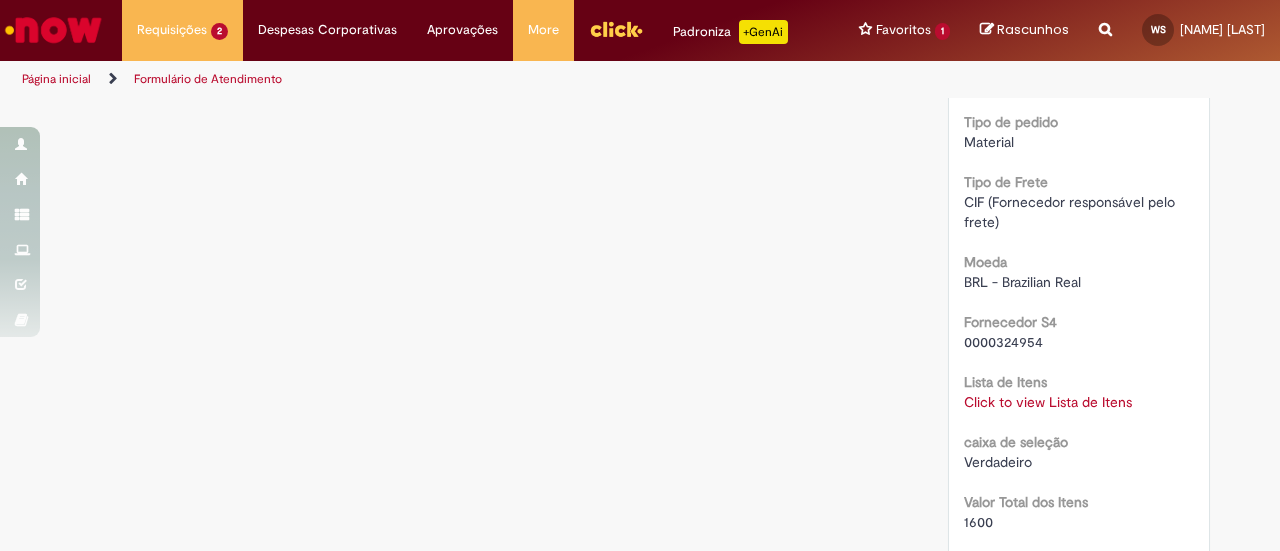 click on "Click to view Lista de Itens" at bounding box center (1048, 402) 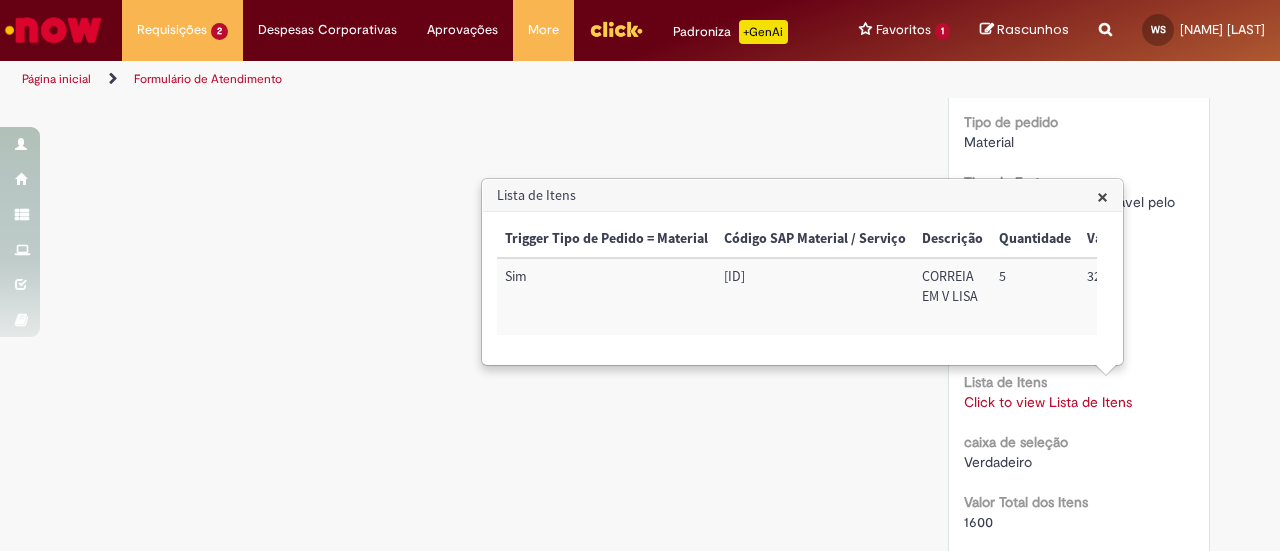 click on "×" at bounding box center (1102, 196) 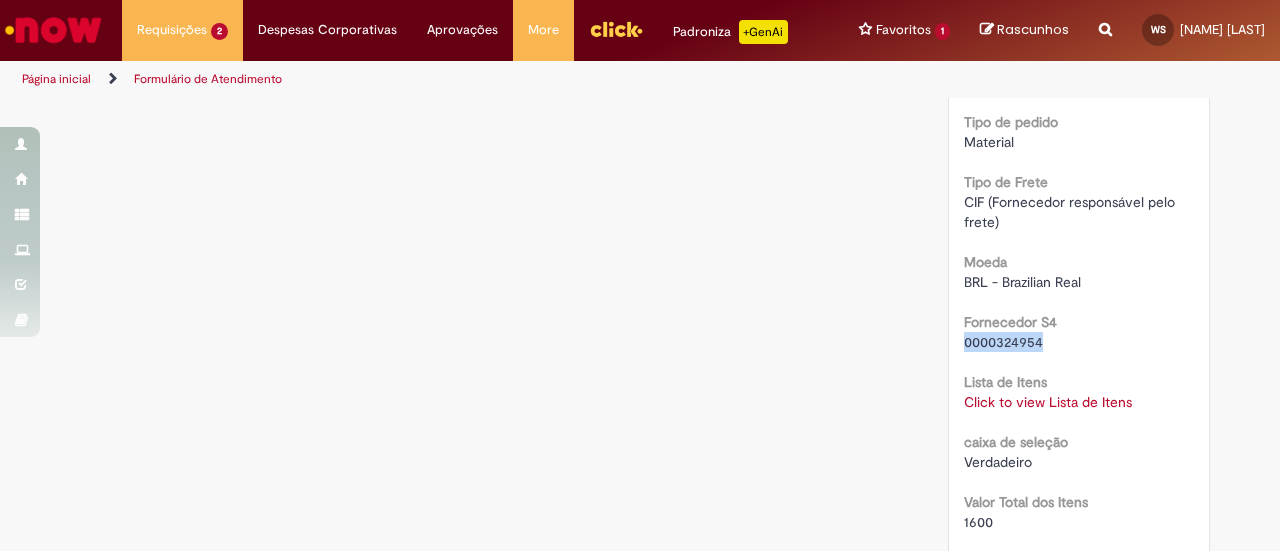 drag, startPoint x: 1037, startPoint y: 331, endPoint x: 942, endPoint y: 341, distance: 95.524864 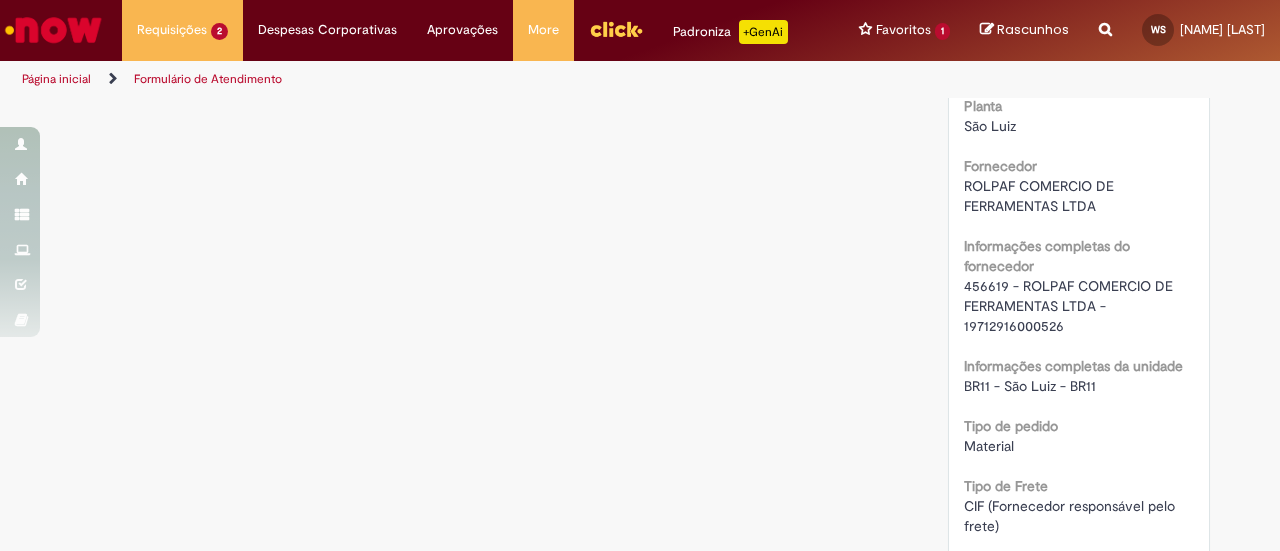 scroll, scrollTop: 1312, scrollLeft: 0, axis: vertical 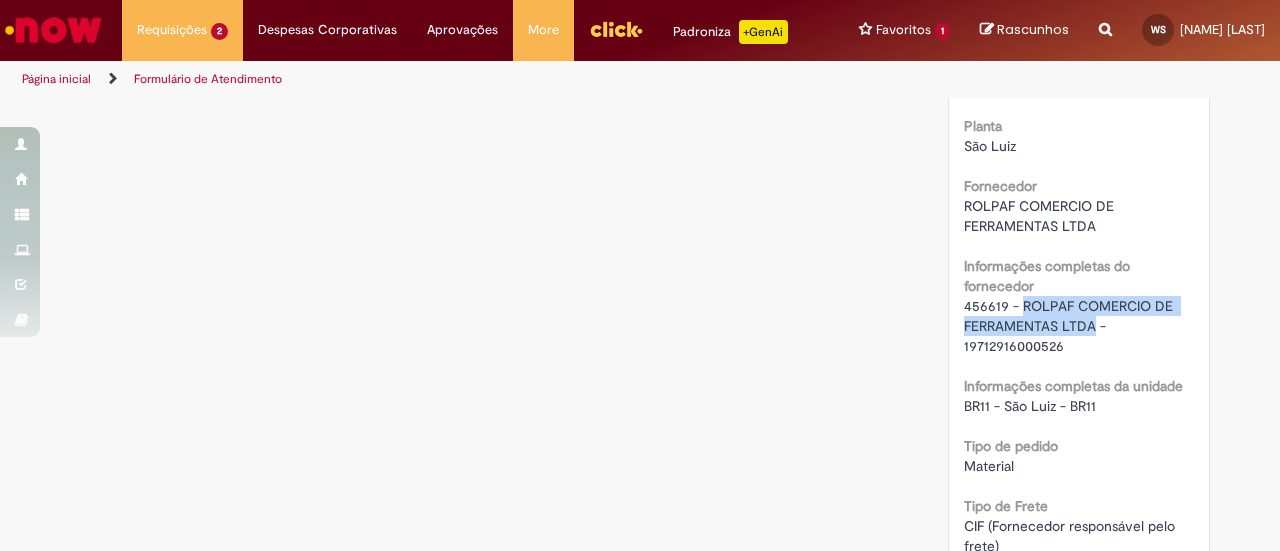 drag, startPoint x: 1011, startPoint y: 306, endPoint x: 1087, endPoint y: 321, distance: 77.46612 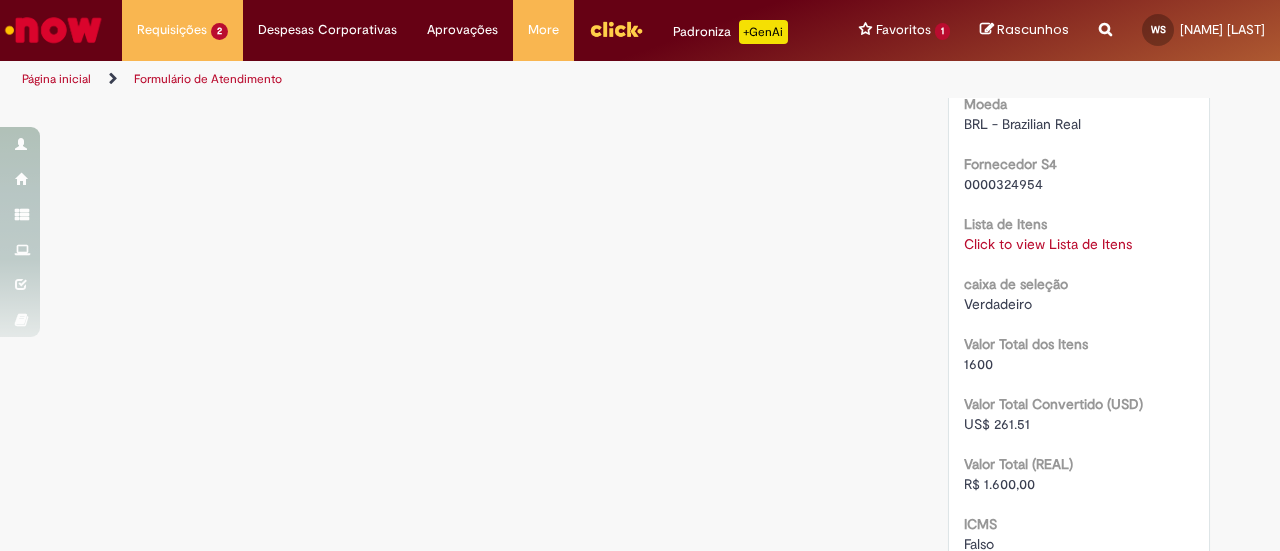 scroll, scrollTop: 1800, scrollLeft: 0, axis: vertical 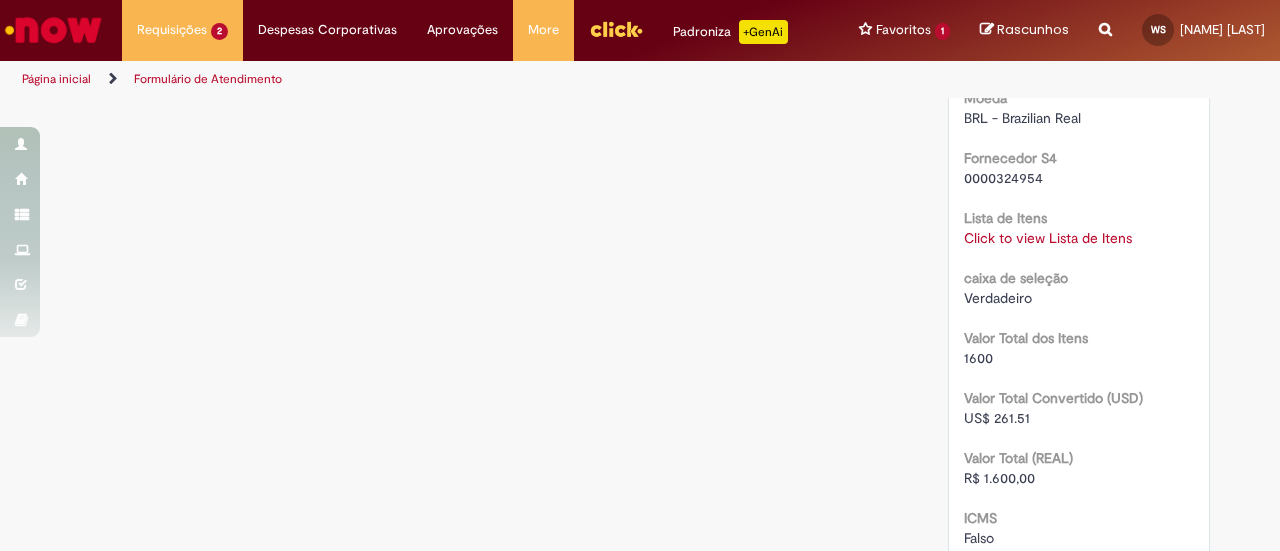 click on "Click to view Lista de Itens" at bounding box center (1048, 238) 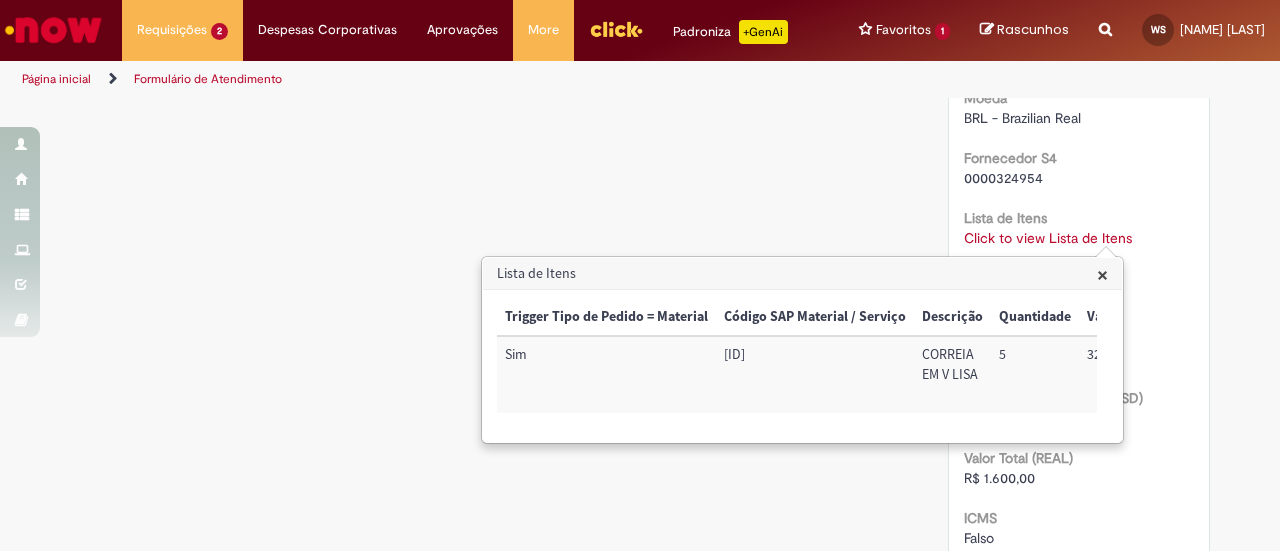 drag, startPoint x: 720, startPoint y: 357, endPoint x: 776, endPoint y: 357, distance: 56 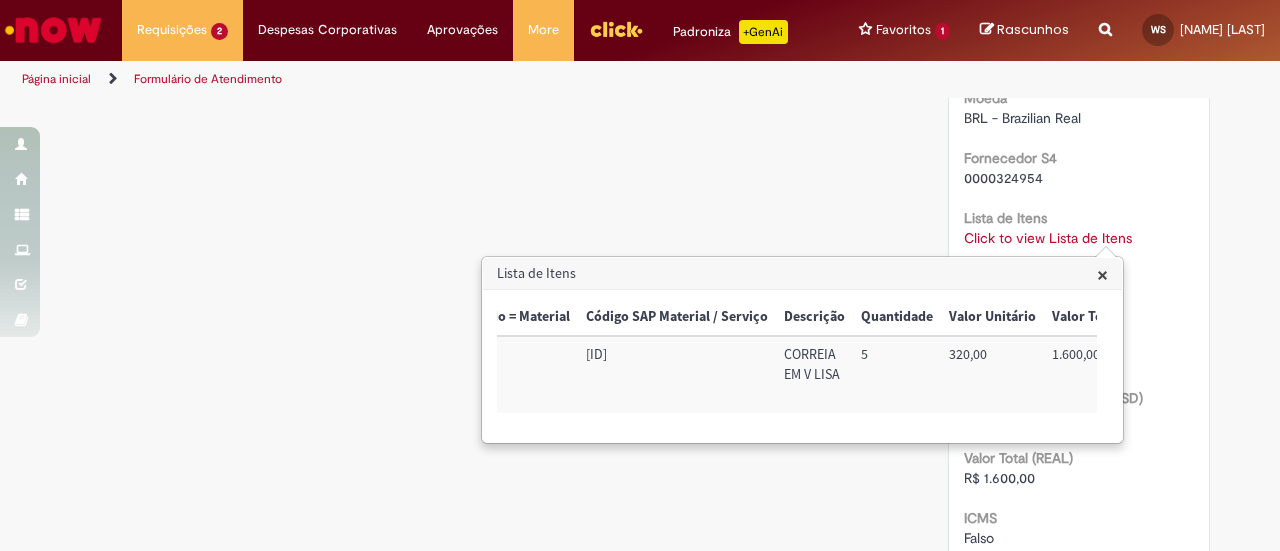 scroll, scrollTop: 0, scrollLeft: 155, axis: horizontal 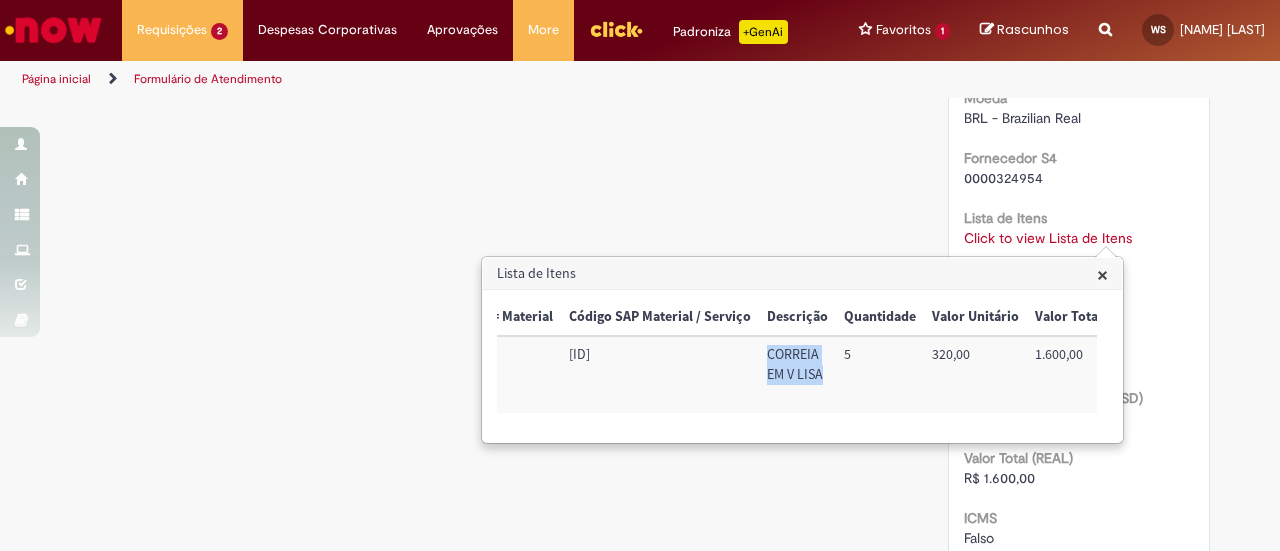 drag, startPoint x: 761, startPoint y: 347, endPoint x: 817, endPoint y: 377, distance: 63.529522 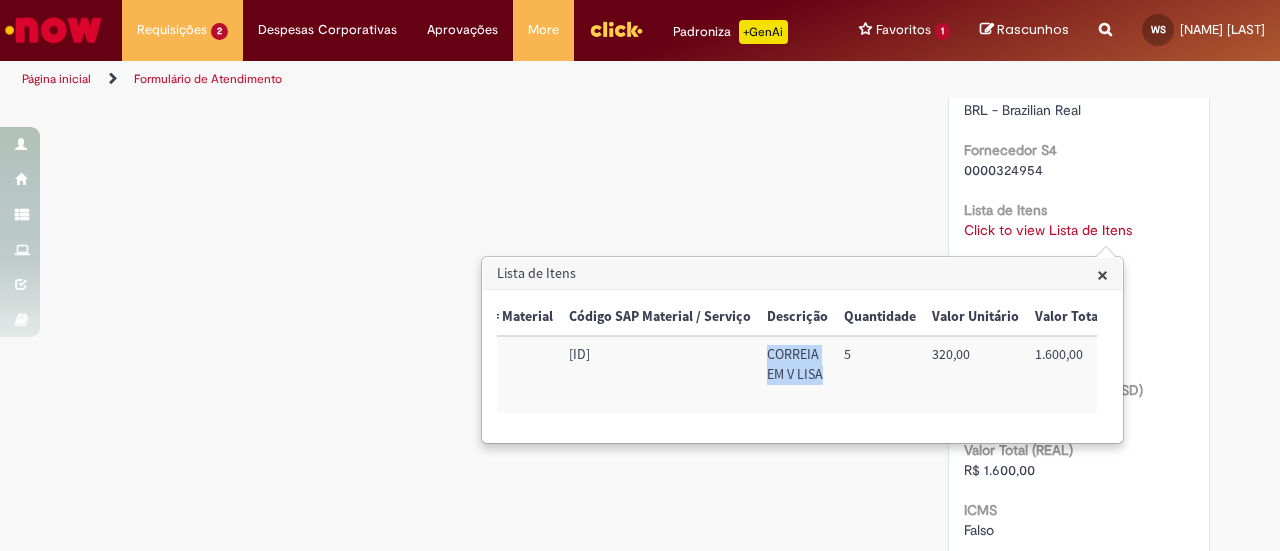scroll, scrollTop: 1700, scrollLeft: 0, axis: vertical 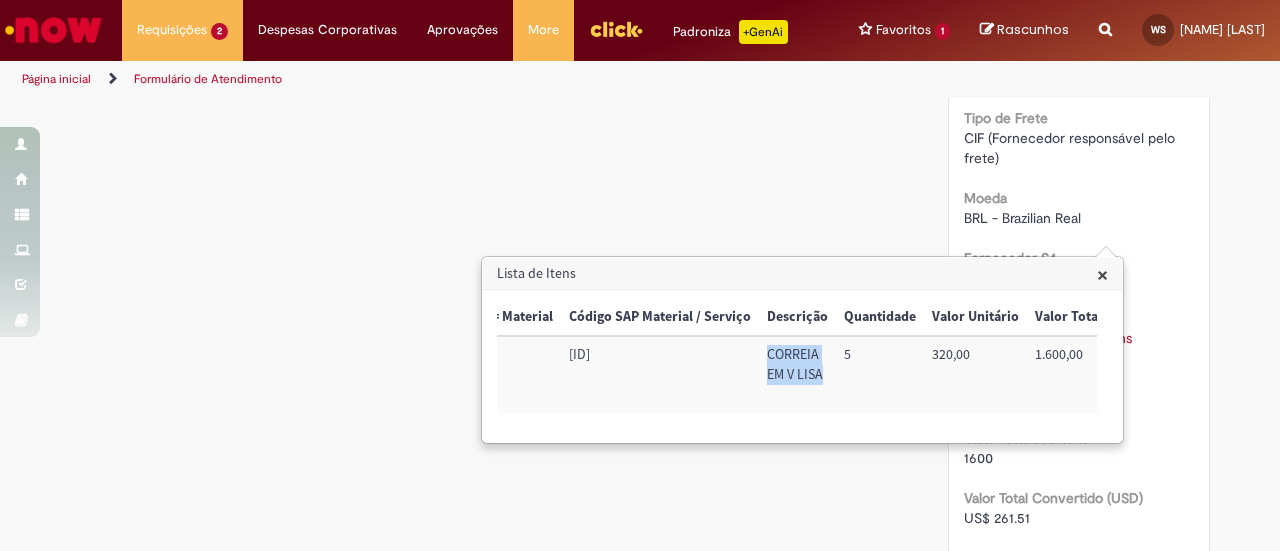 click on "×" at bounding box center [1102, 274] 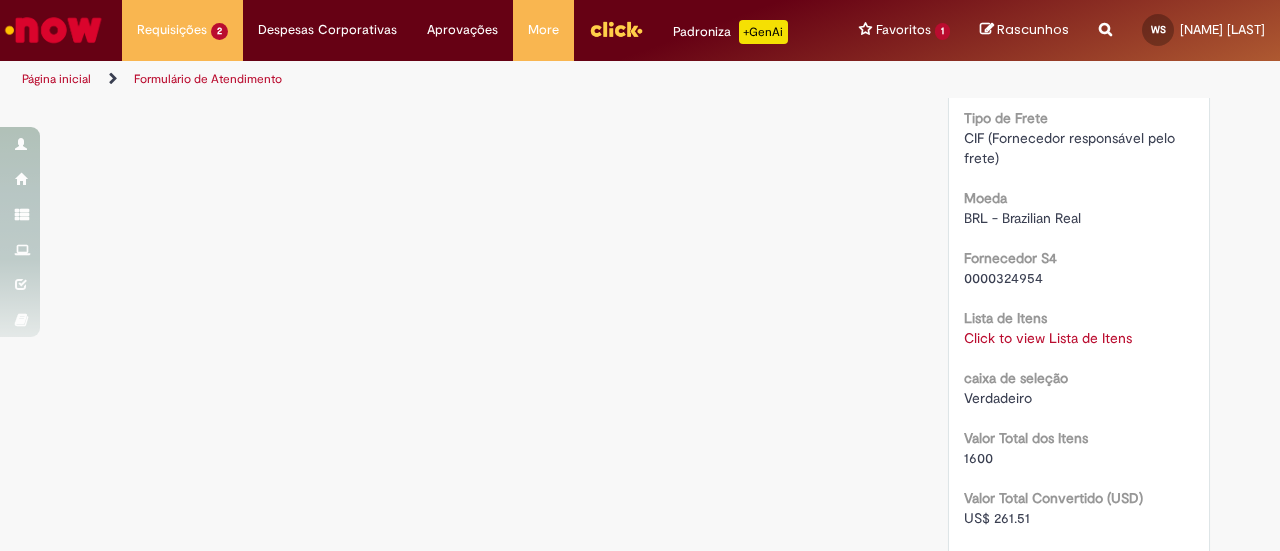 click on "Click to view Lista de Itens" at bounding box center (1048, 338) 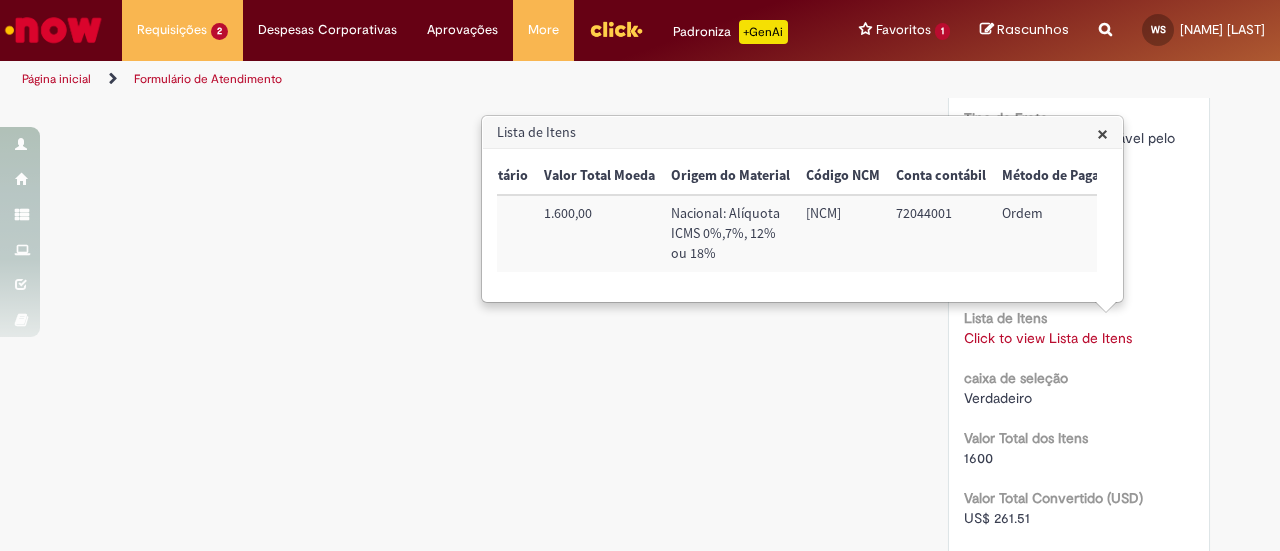 scroll, scrollTop: 0, scrollLeft: 647, axis: horizontal 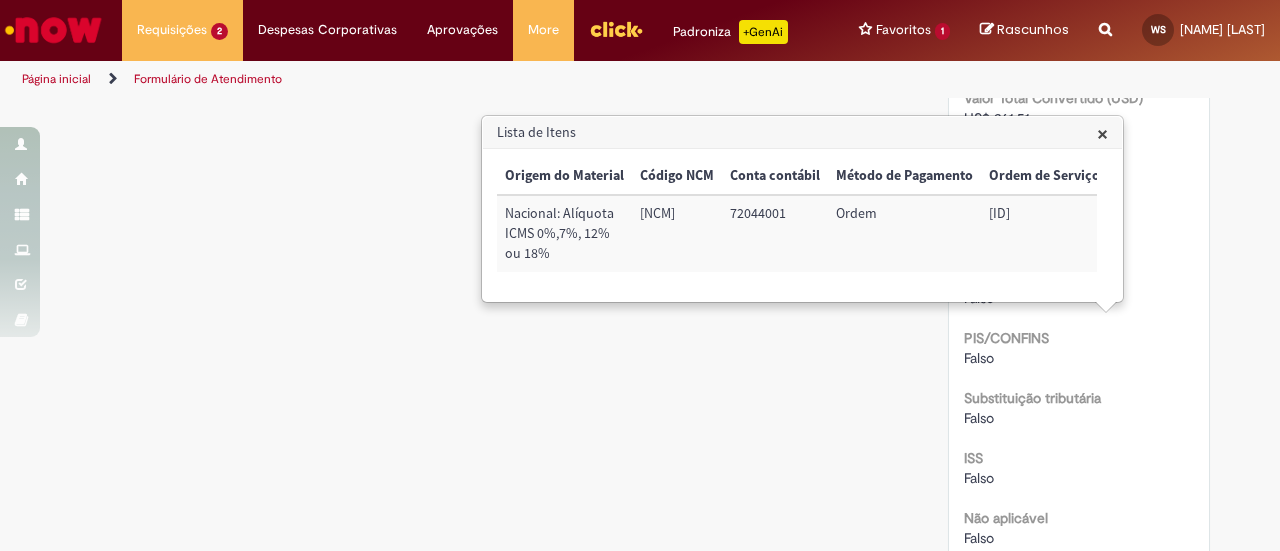 click on "×" at bounding box center (1102, 133) 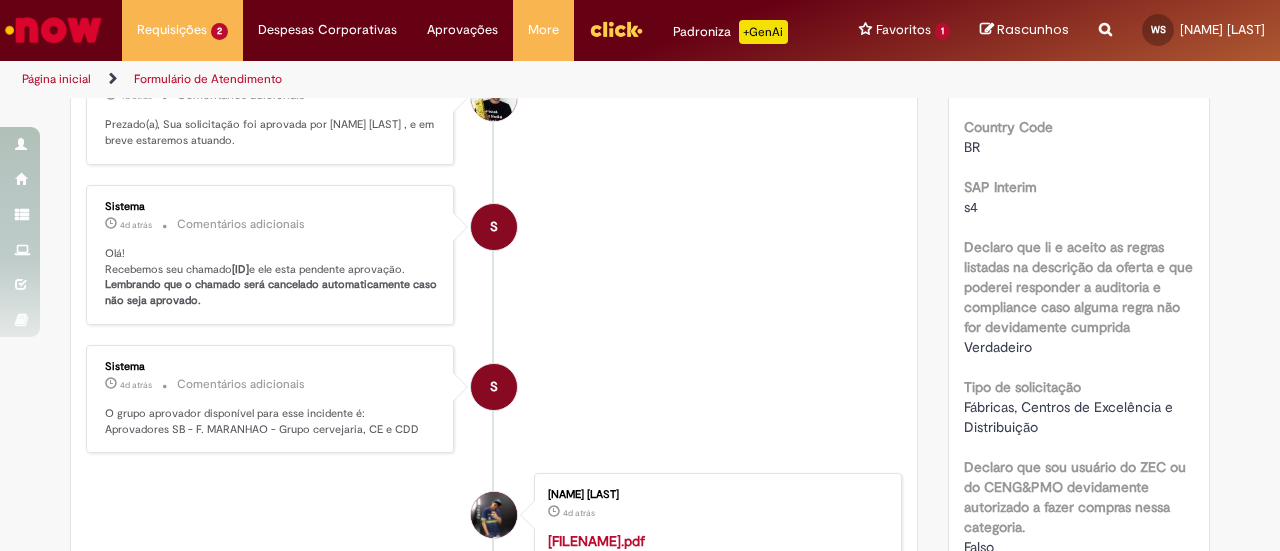 scroll, scrollTop: 0, scrollLeft: 0, axis: both 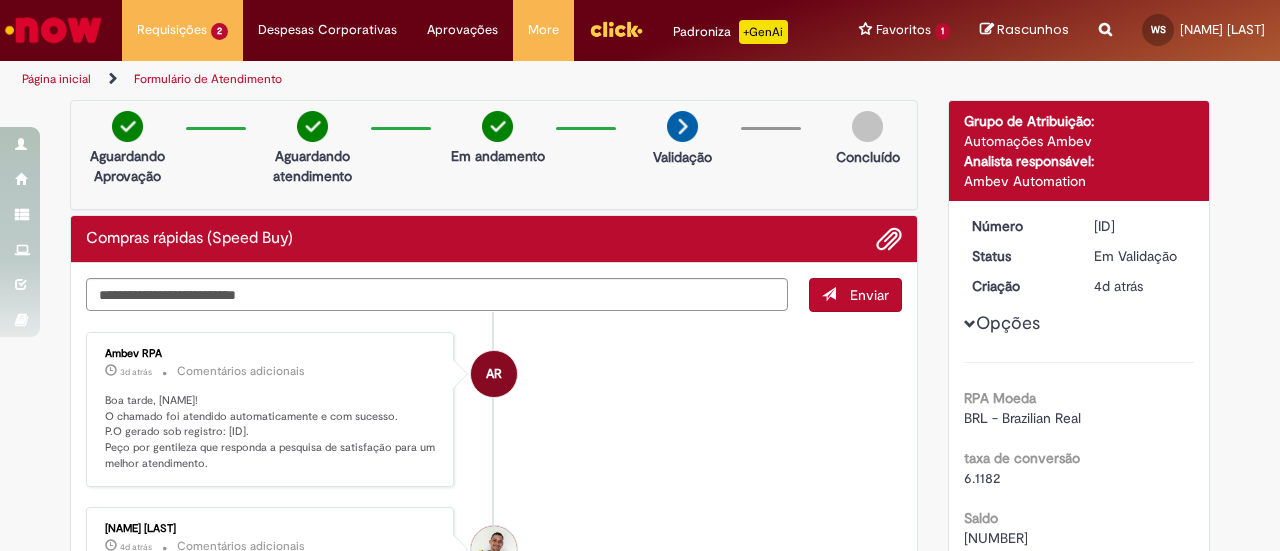click on "Página inicial" at bounding box center (56, 79) 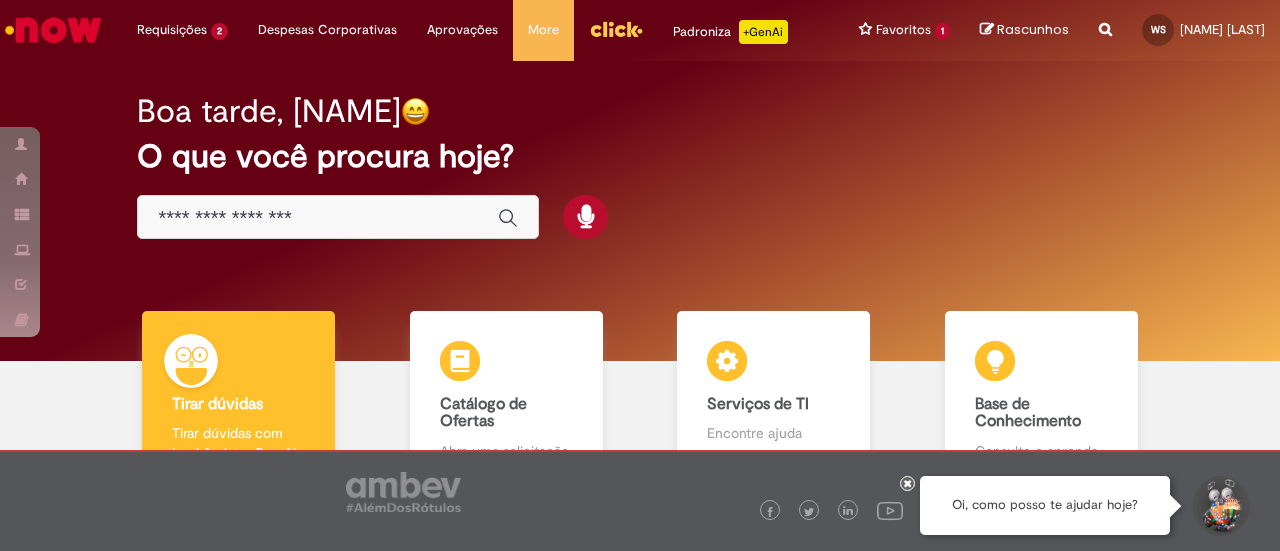 click at bounding box center [318, 218] 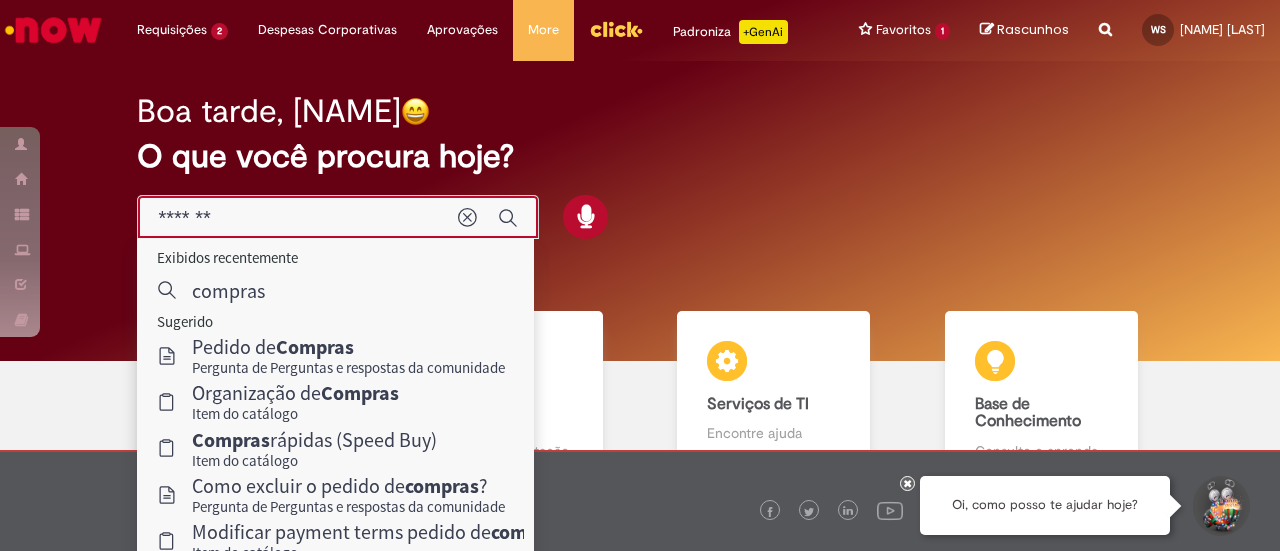 type on "*********" 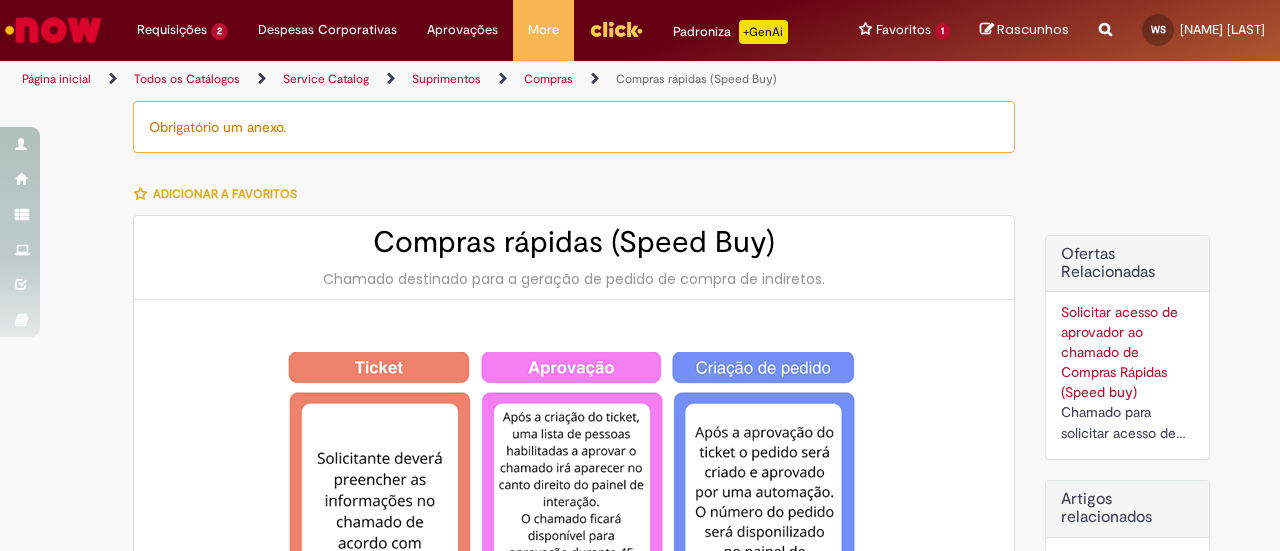 type on "********" 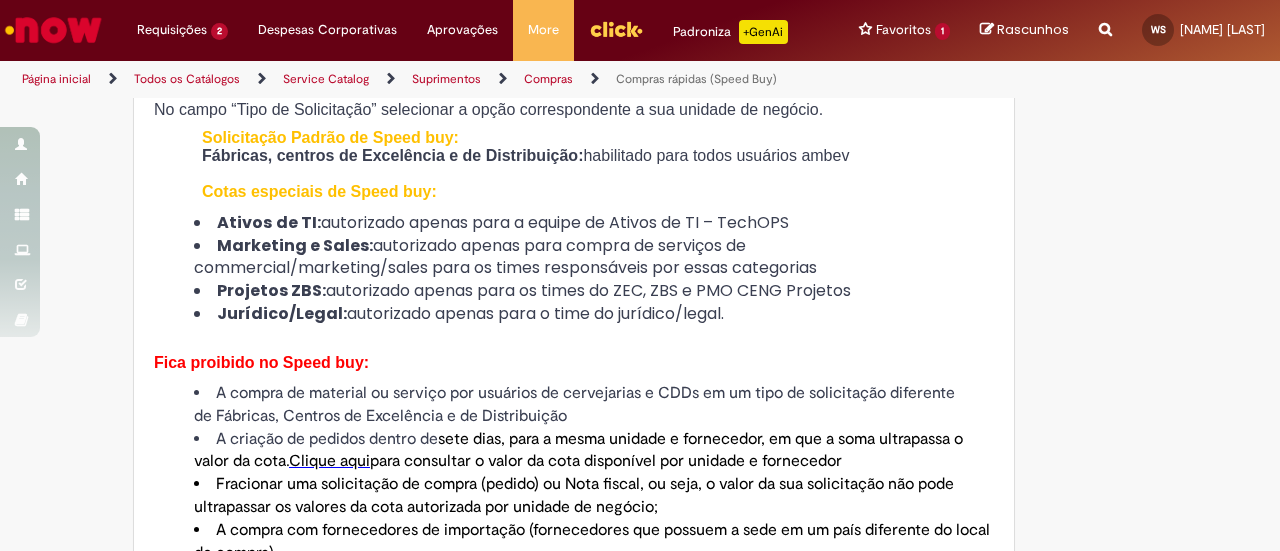 scroll, scrollTop: 1100, scrollLeft: 0, axis: vertical 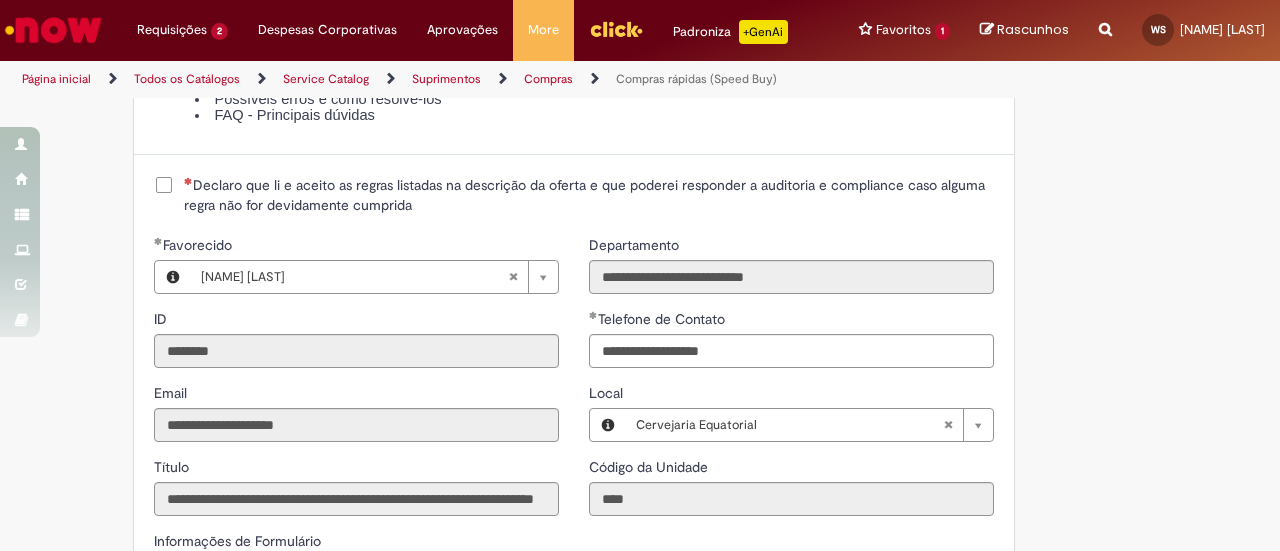 click on "Declaro que li e aceito as regras listadas na descrição da oferta e que poderei responder a auditoria e compliance caso alguma regra não for devidamente cumprida" at bounding box center (589, 195) 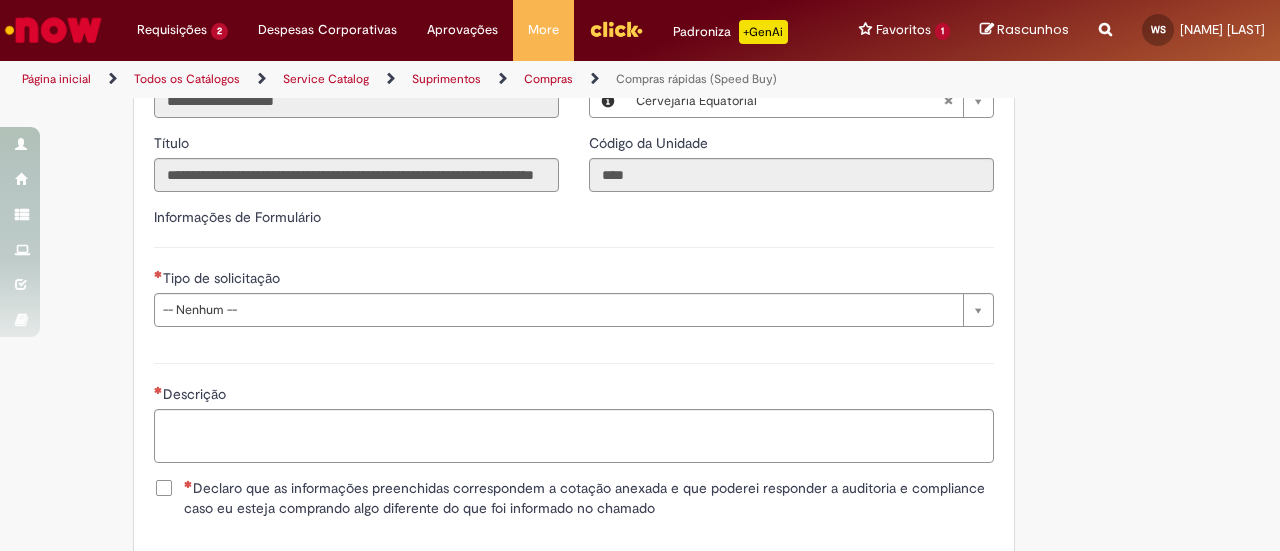 scroll, scrollTop: 2802, scrollLeft: 0, axis: vertical 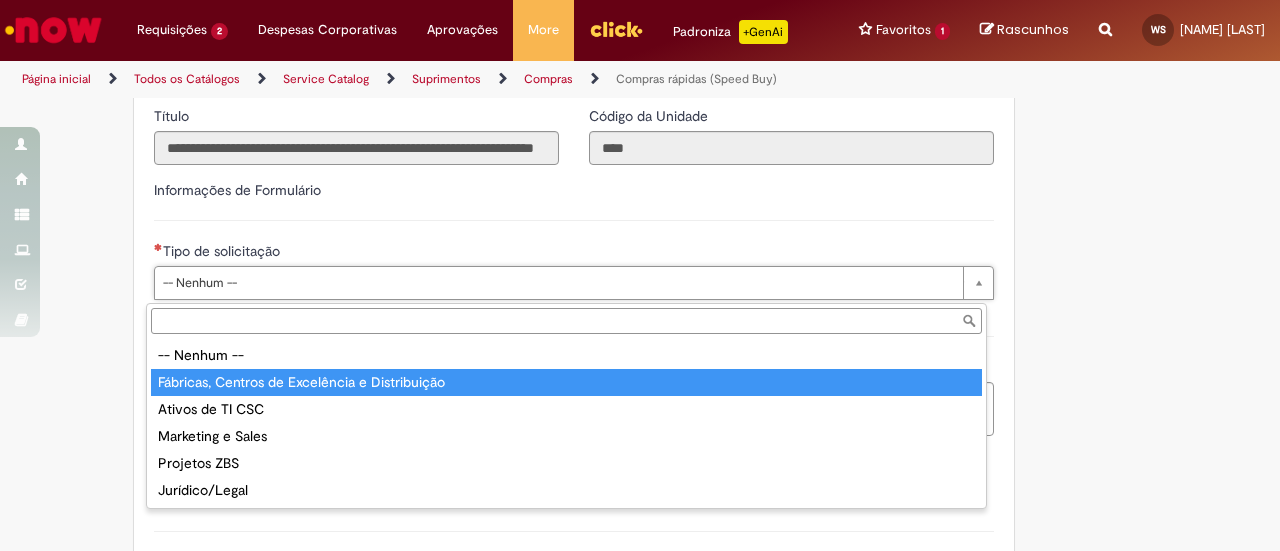 type on "**********" 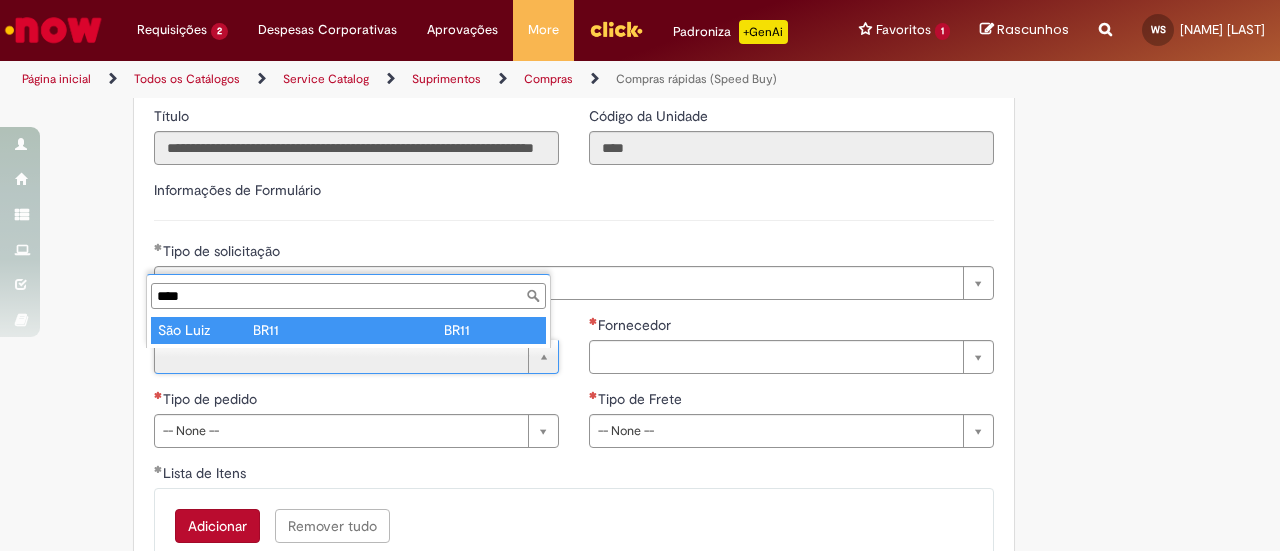 type on "****" 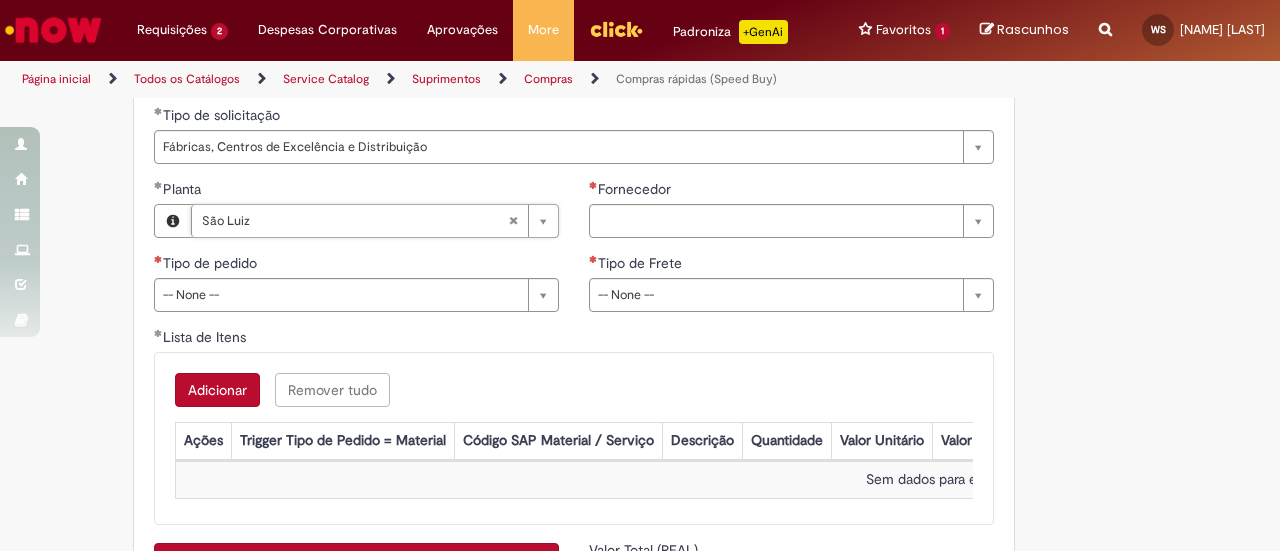 scroll, scrollTop: 2802, scrollLeft: 0, axis: vertical 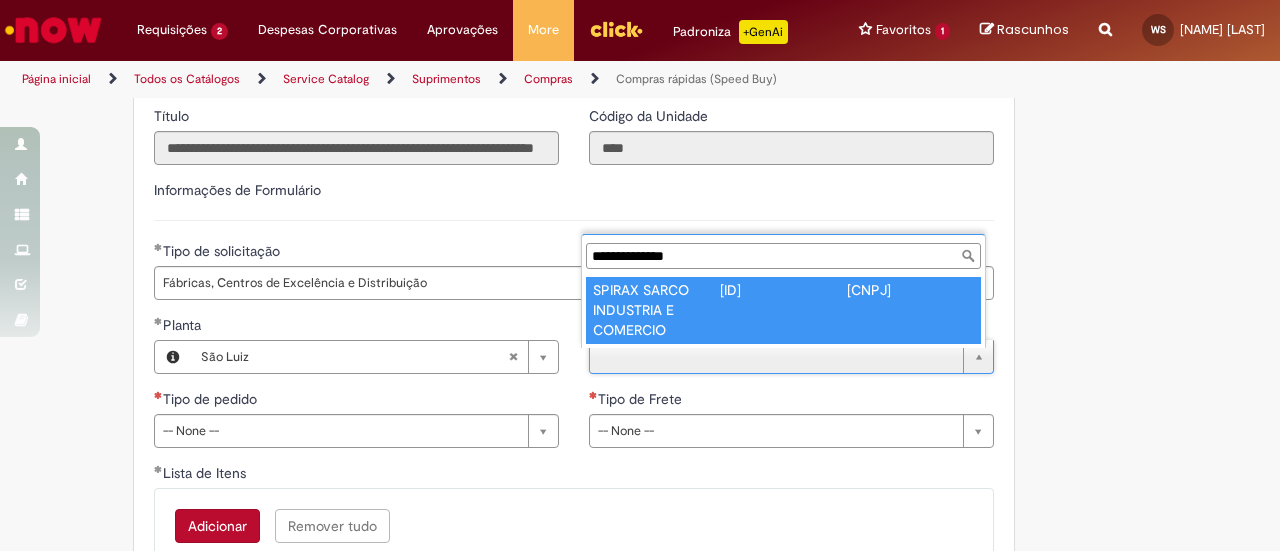 type on "**********" 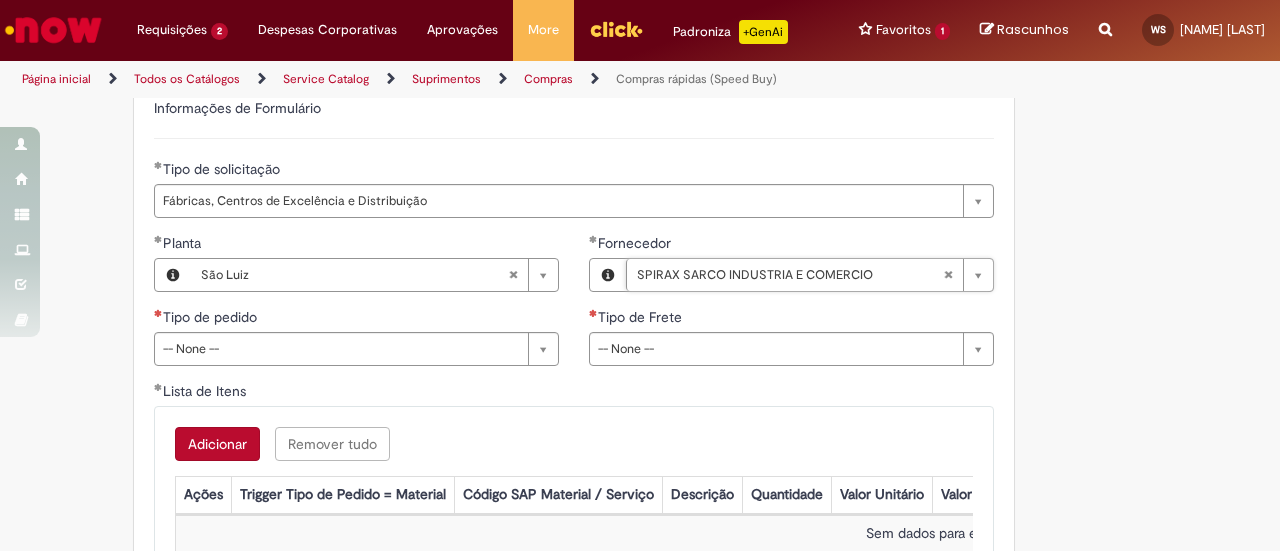 scroll, scrollTop: 2902, scrollLeft: 0, axis: vertical 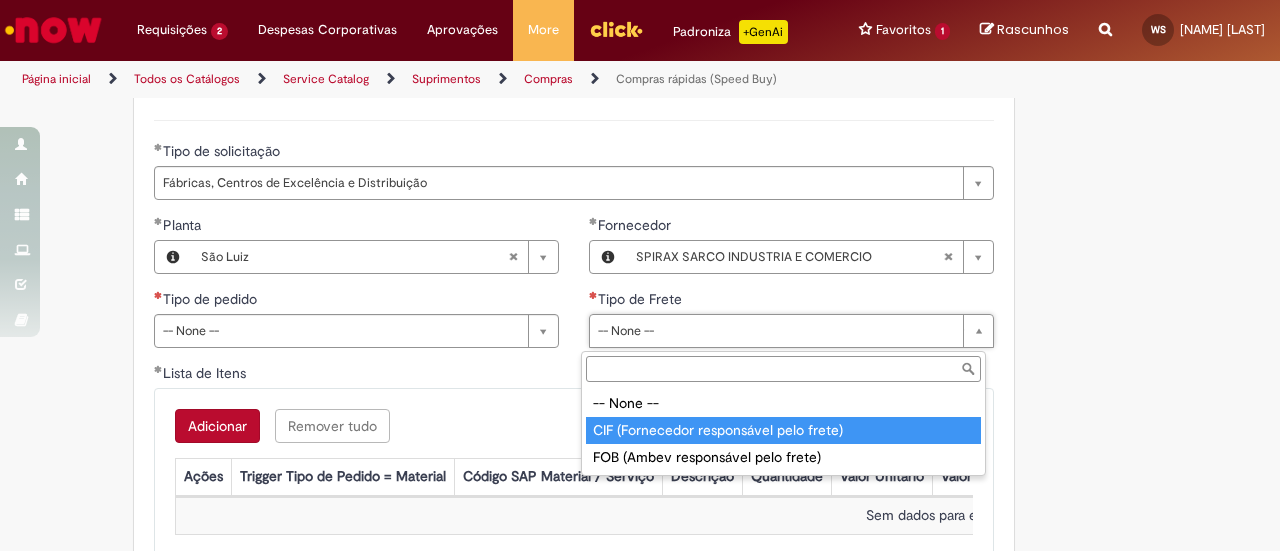type on "**********" 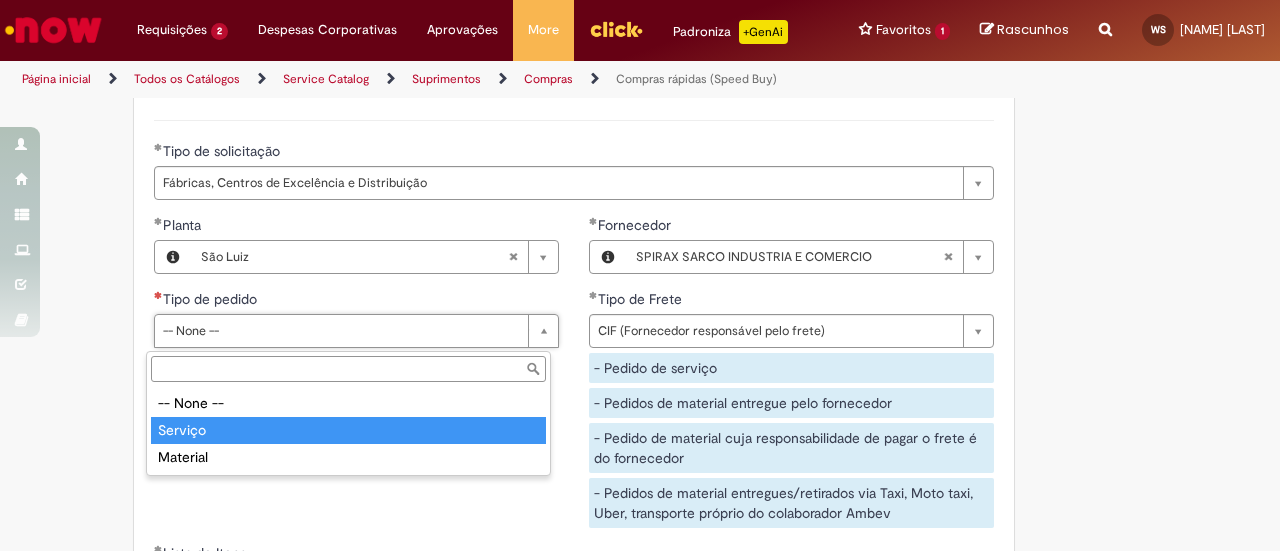 type on "*******" 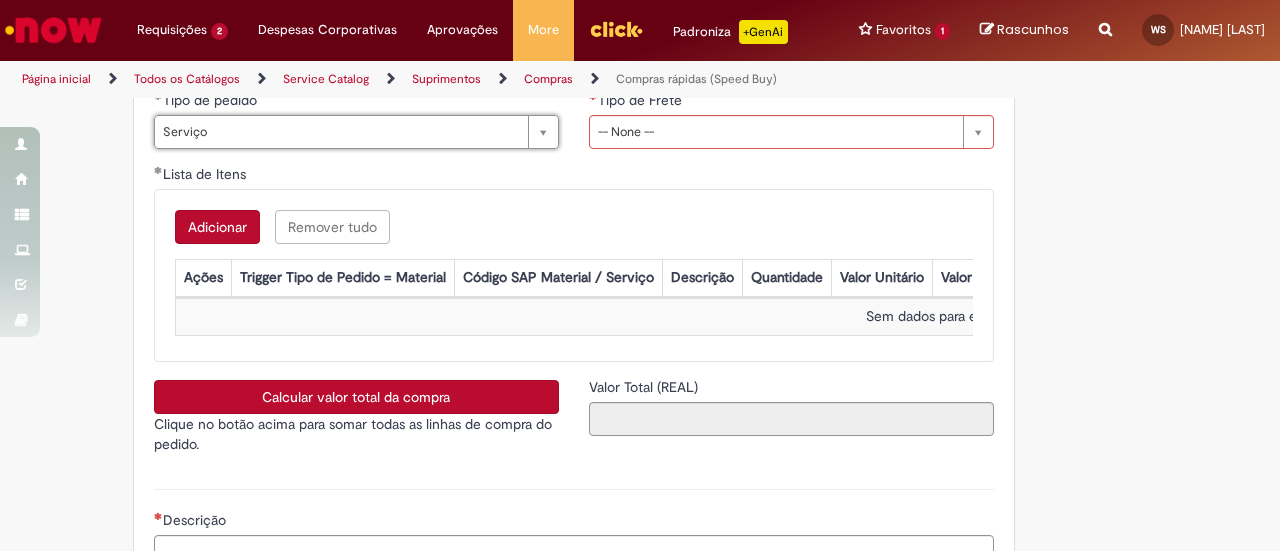 scroll, scrollTop: 3102, scrollLeft: 0, axis: vertical 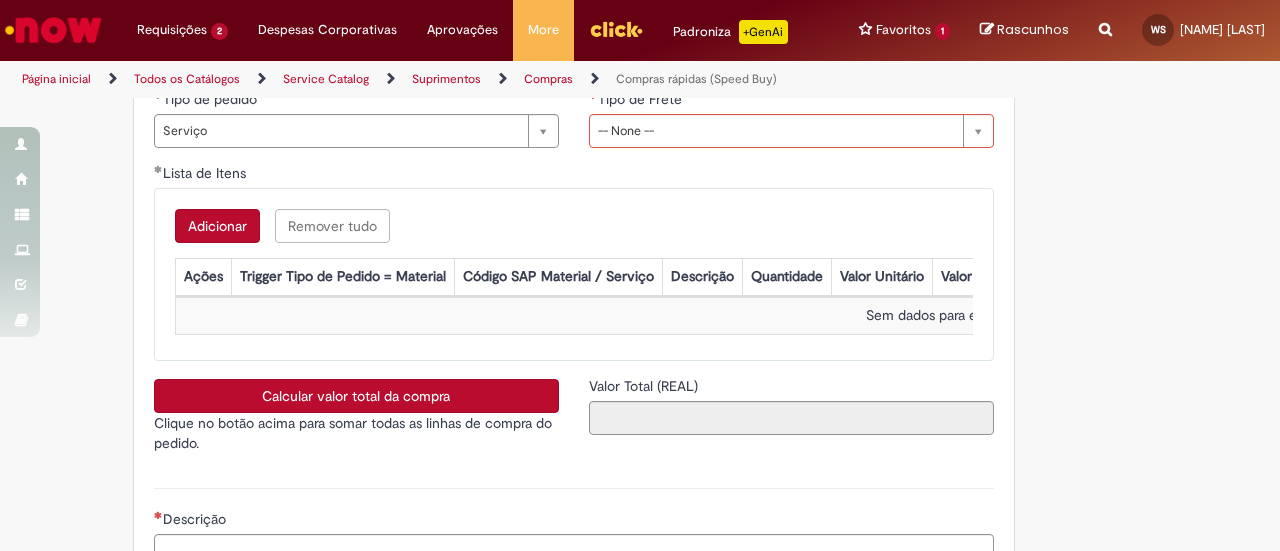 click on "Adicionar" at bounding box center [217, 226] 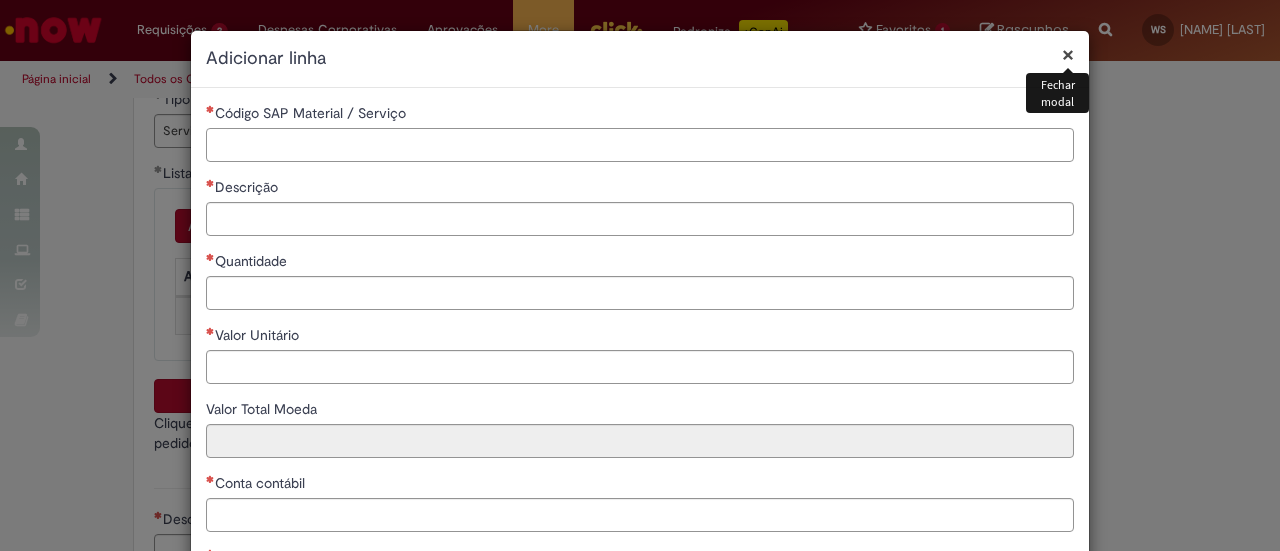 click on "Código SAP Material / Serviço" at bounding box center (640, 145) 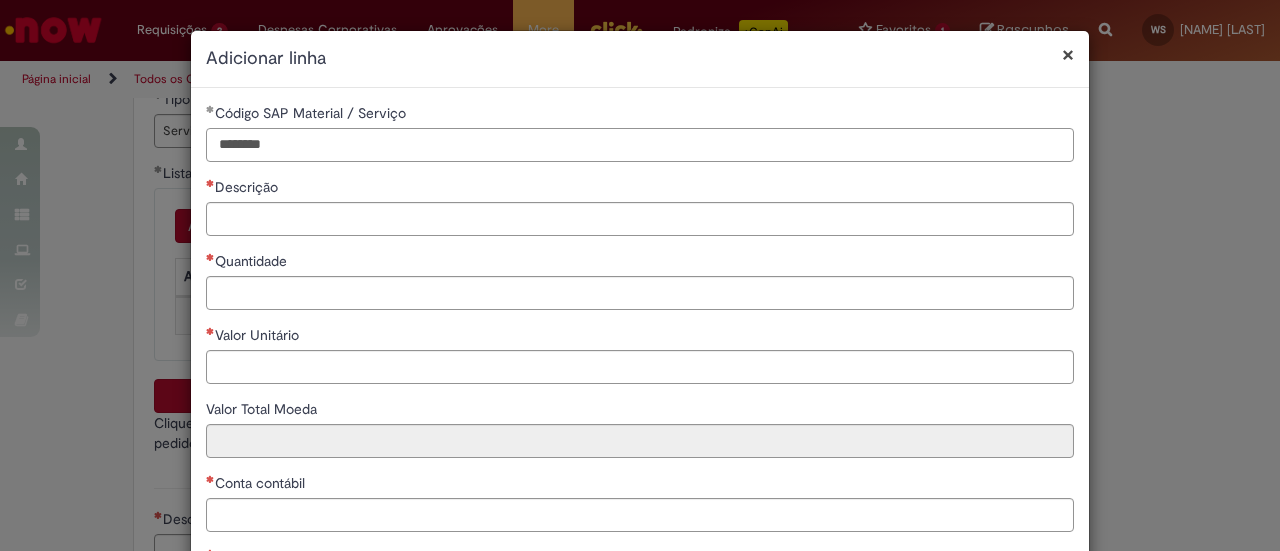 type on "********" 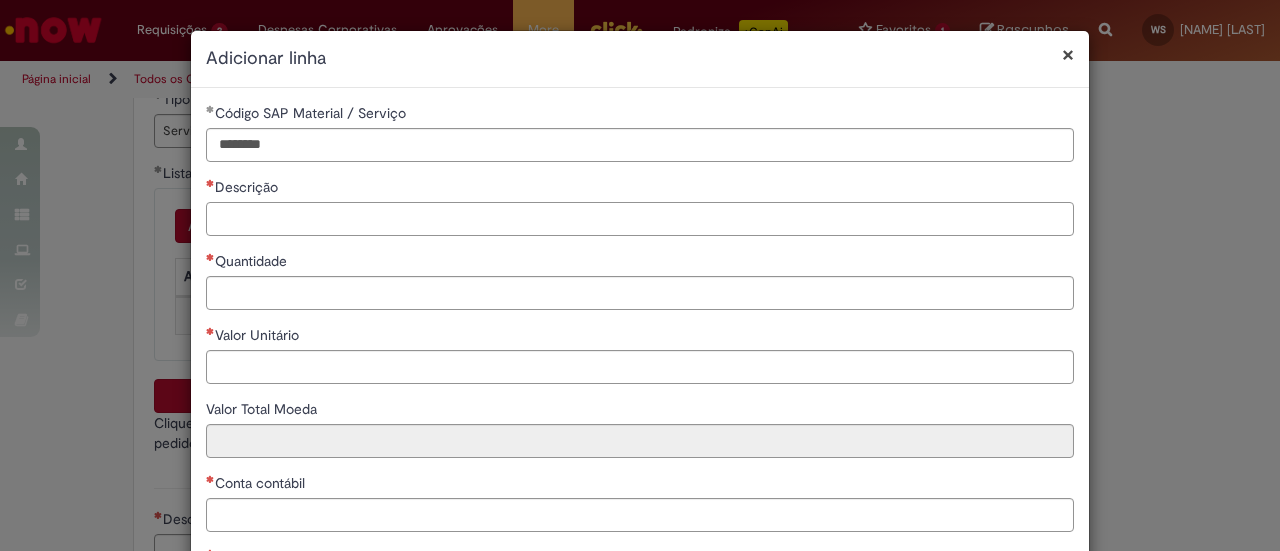 click on "Descrição" at bounding box center (640, 219) 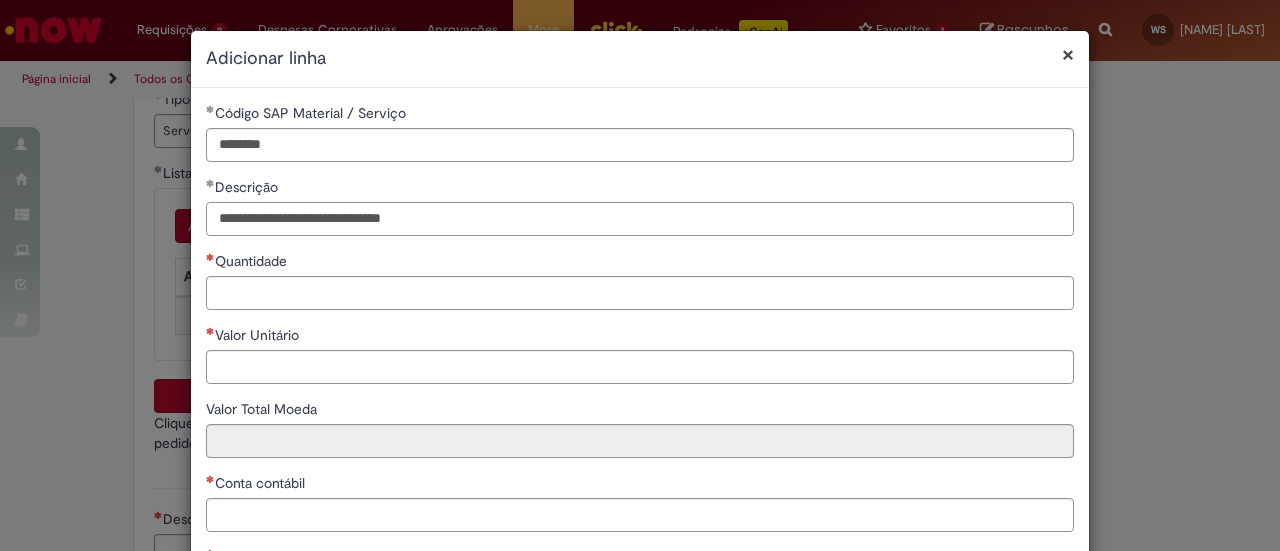 type on "**********" 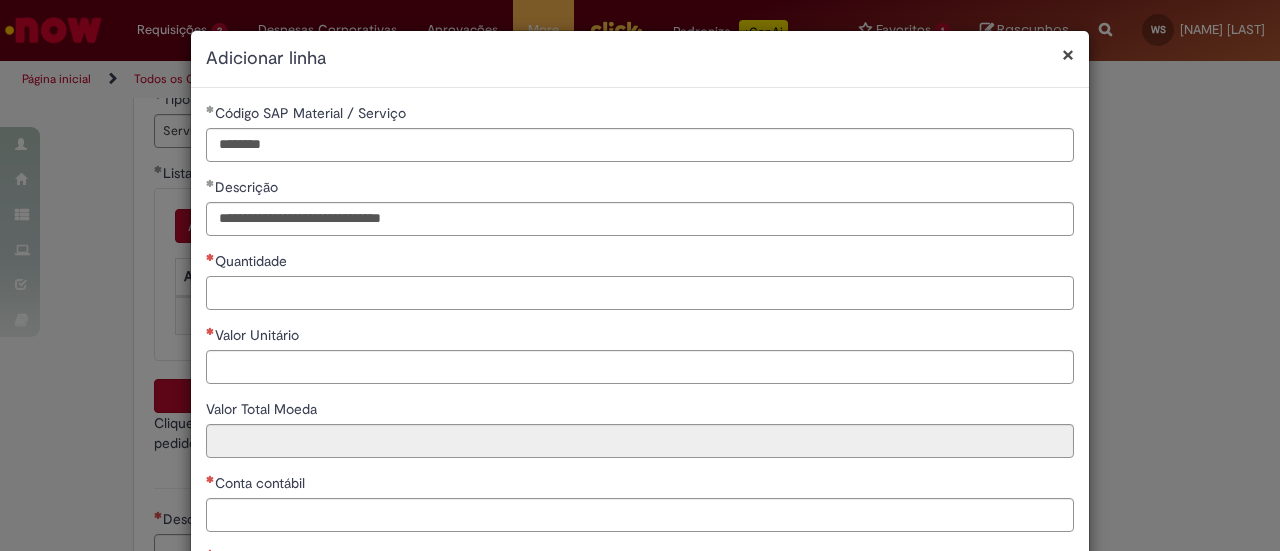 click on "Quantidade" at bounding box center [640, 293] 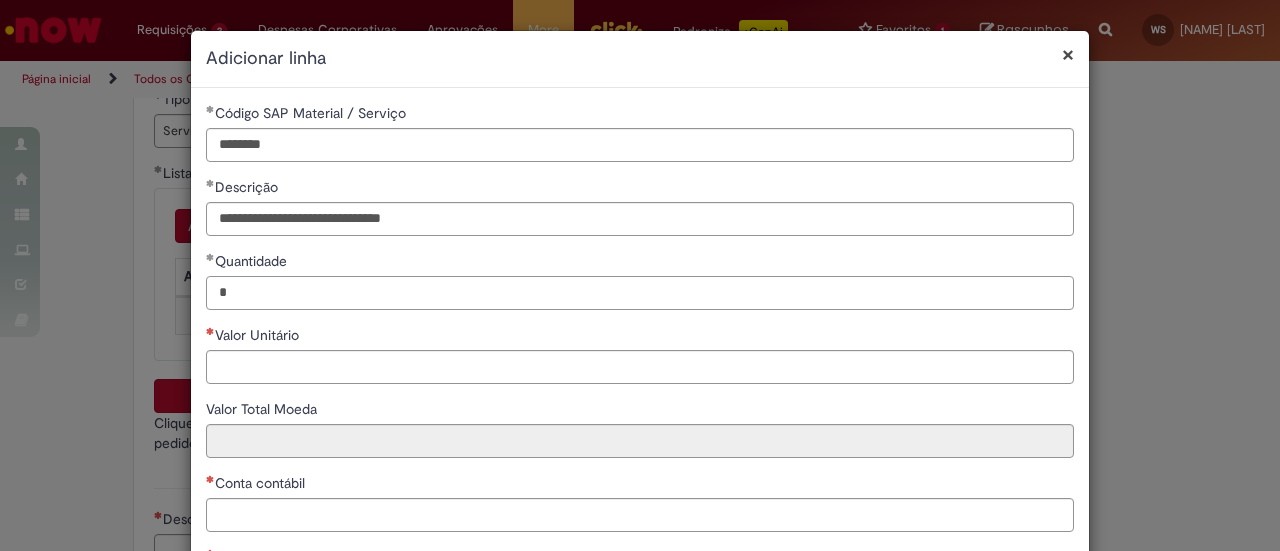 type on "*" 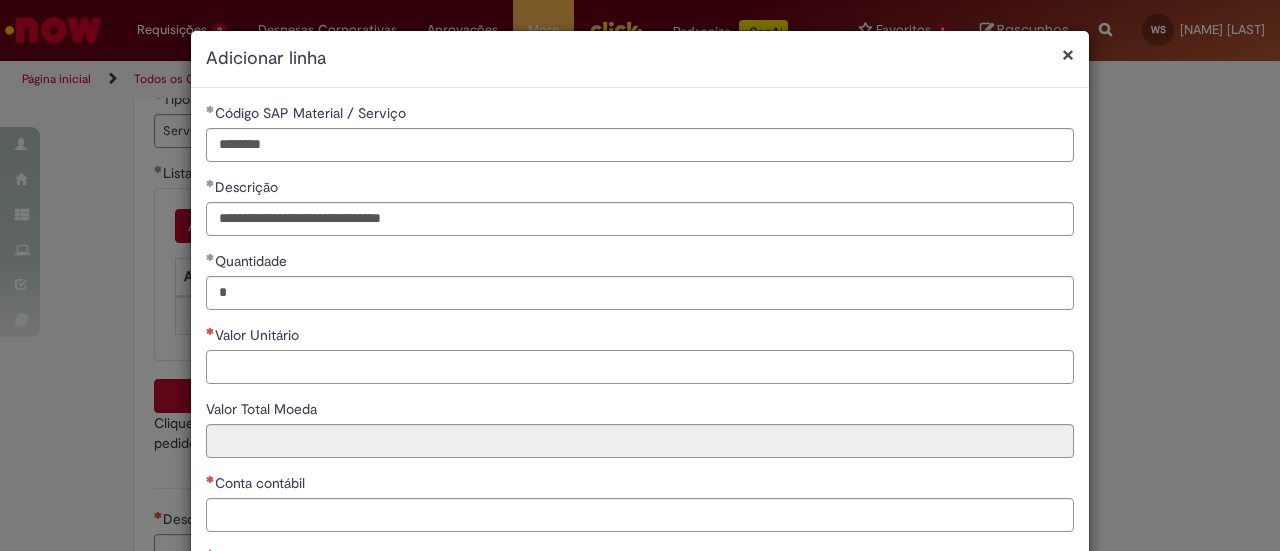click on "Valor Unitário" at bounding box center [640, 367] 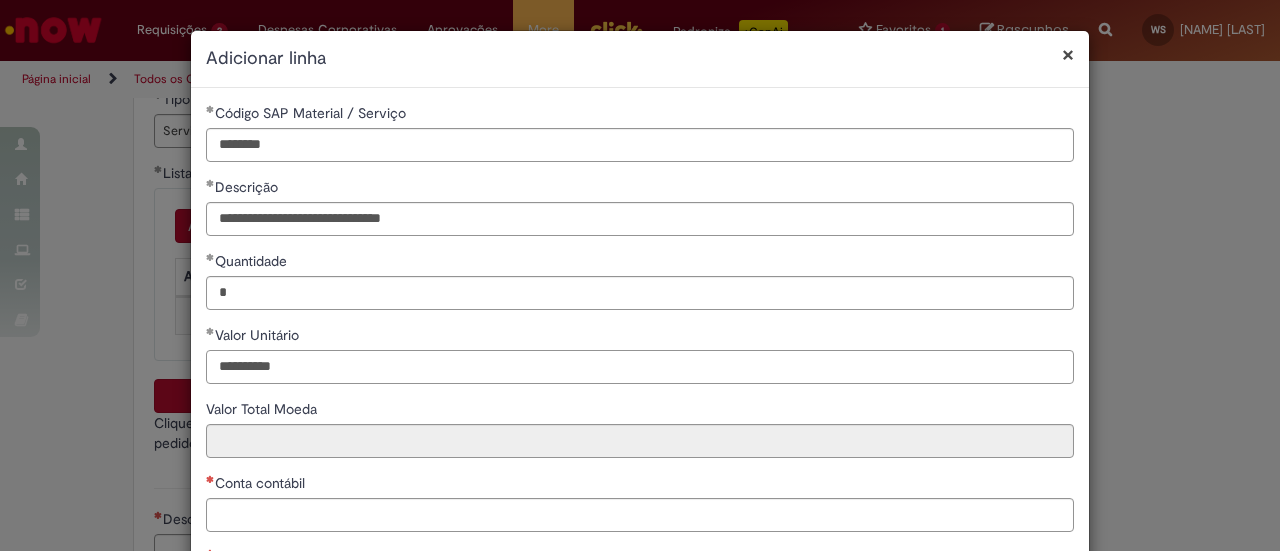 scroll, scrollTop: 100, scrollLeft: 0, axis: vertical 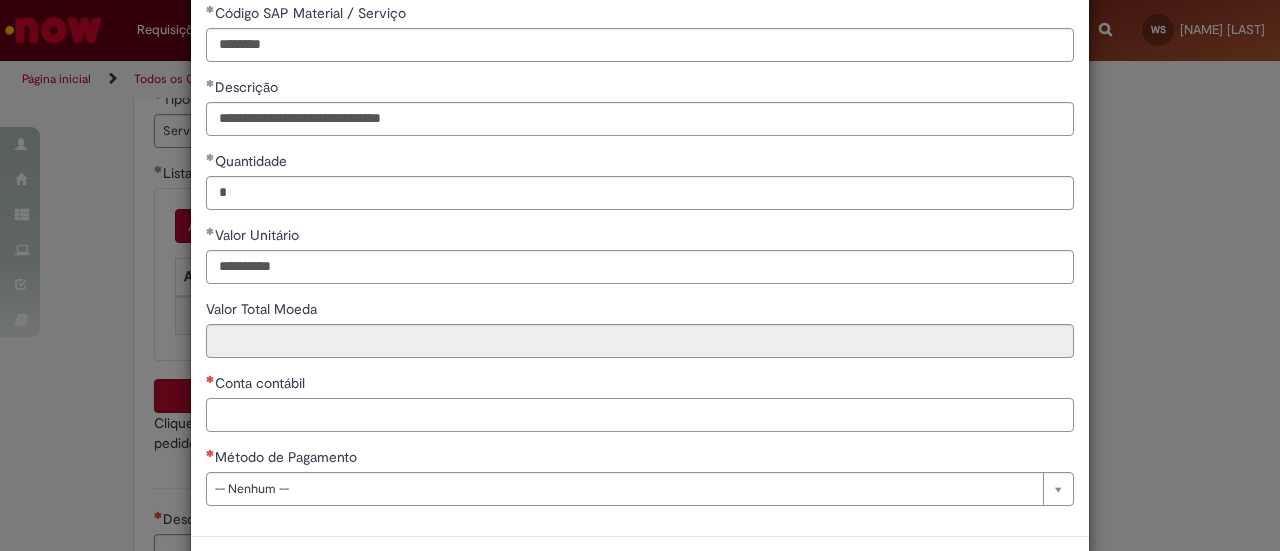 type on "********" 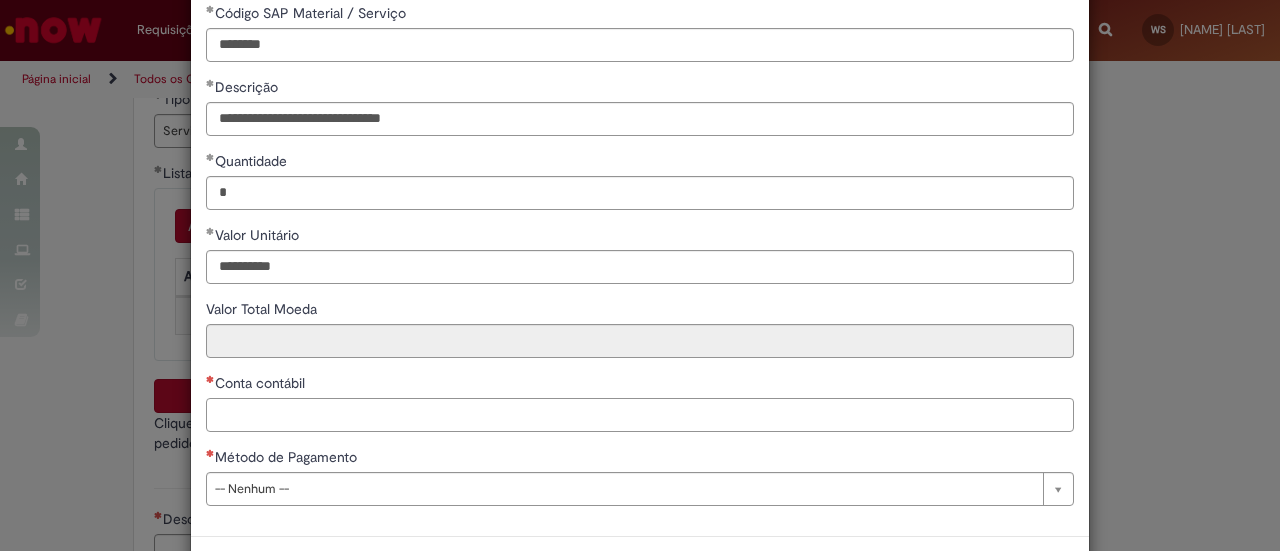 type on "********" 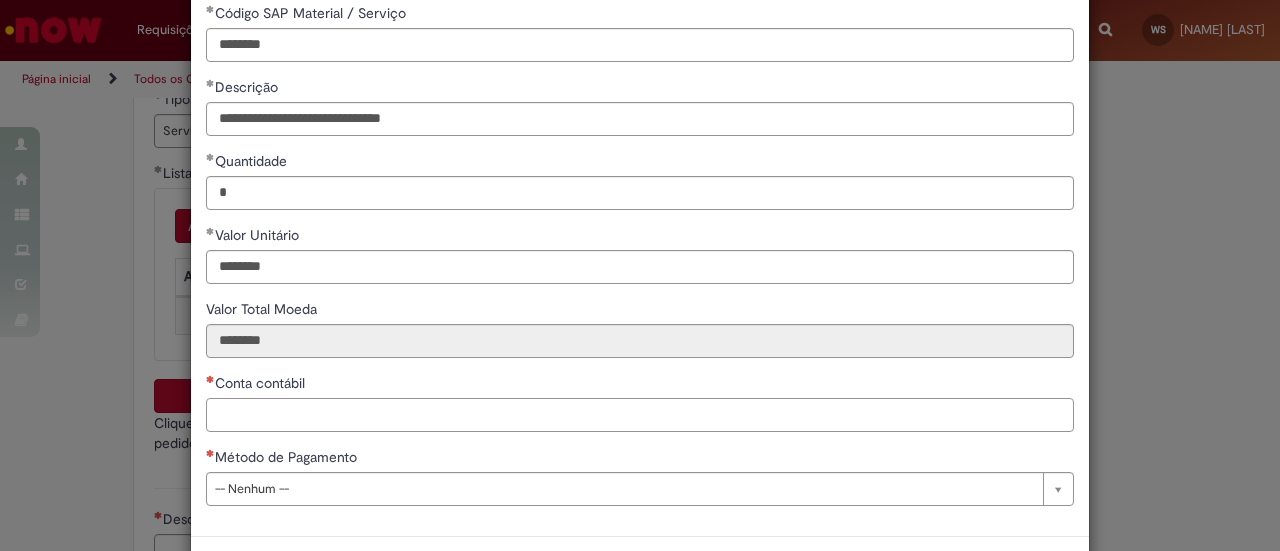 click on "Conta contábil" at bounding box center [640, 415] 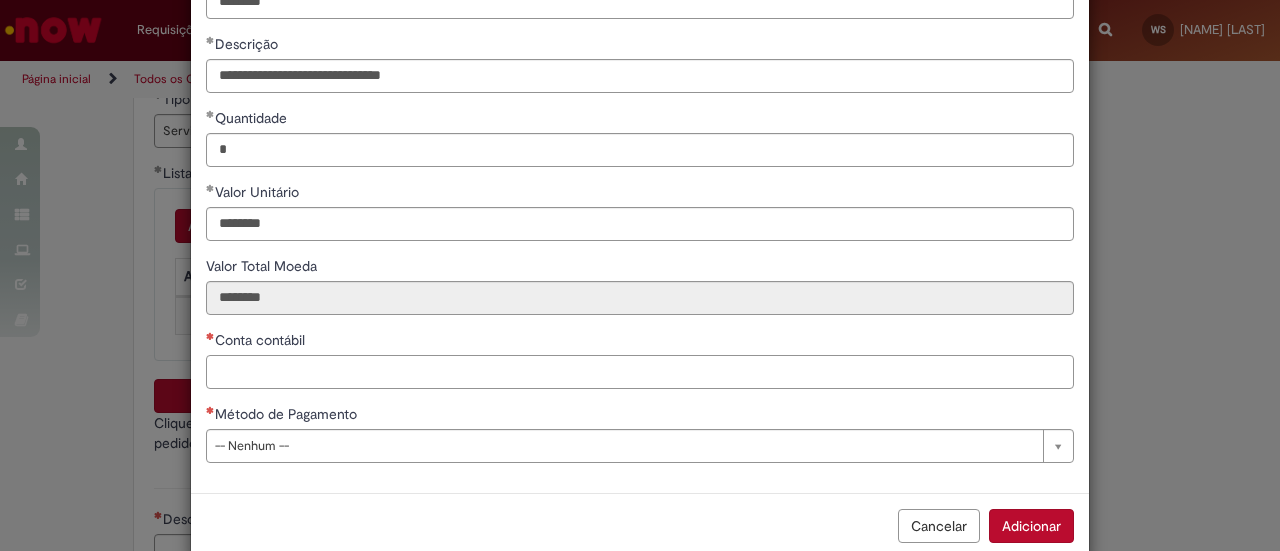 scroll, scrollTop: 178, scrollLeft: 0, axis: vertical 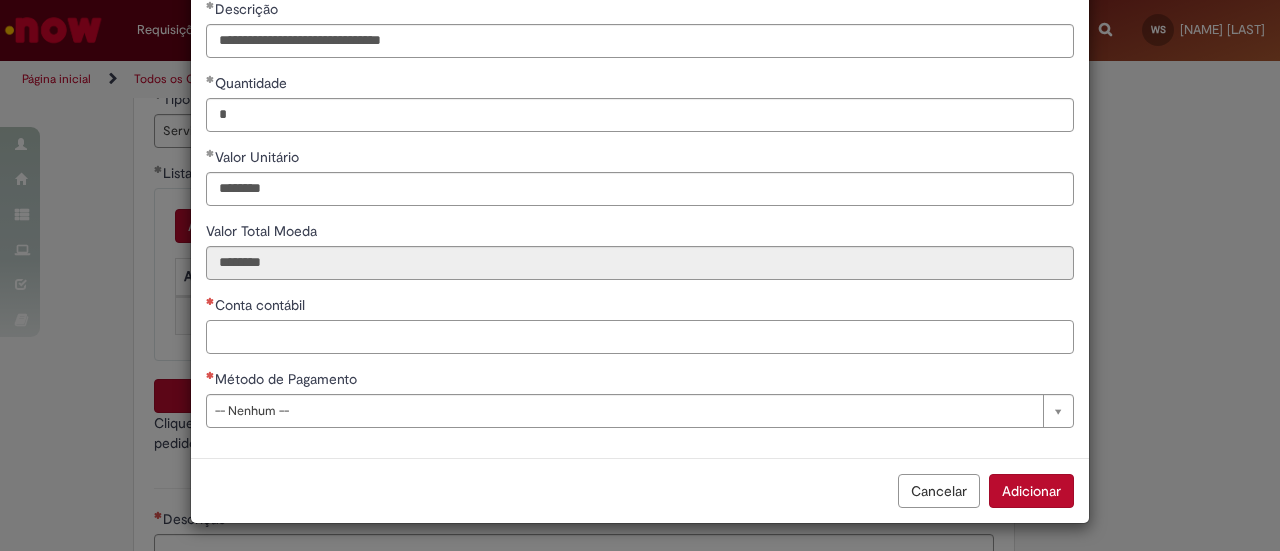 paste on "********" 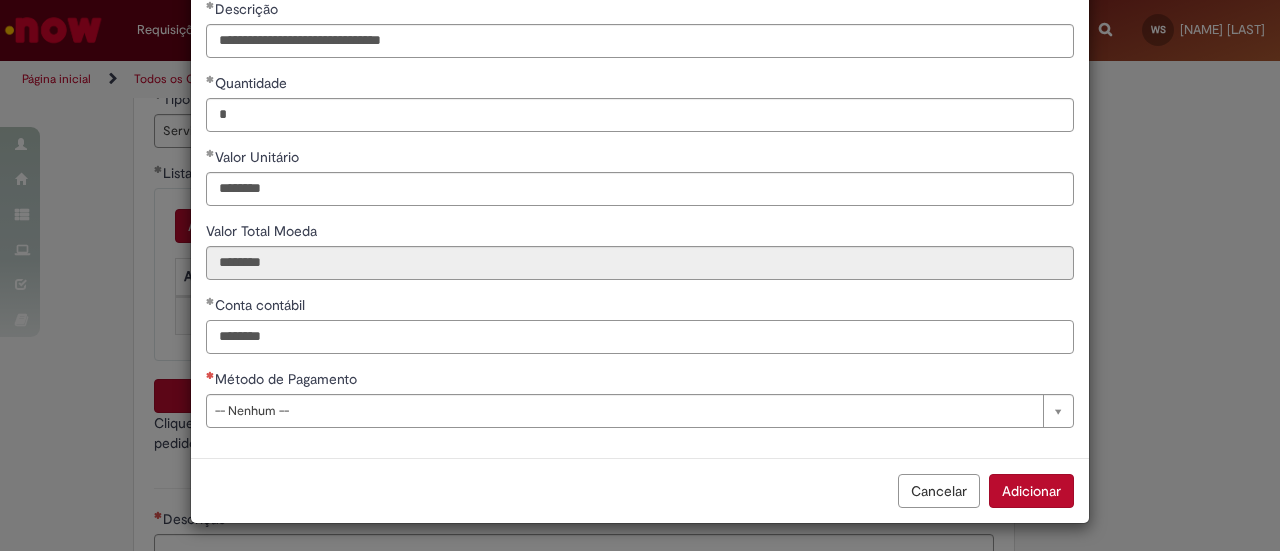 type on "********" 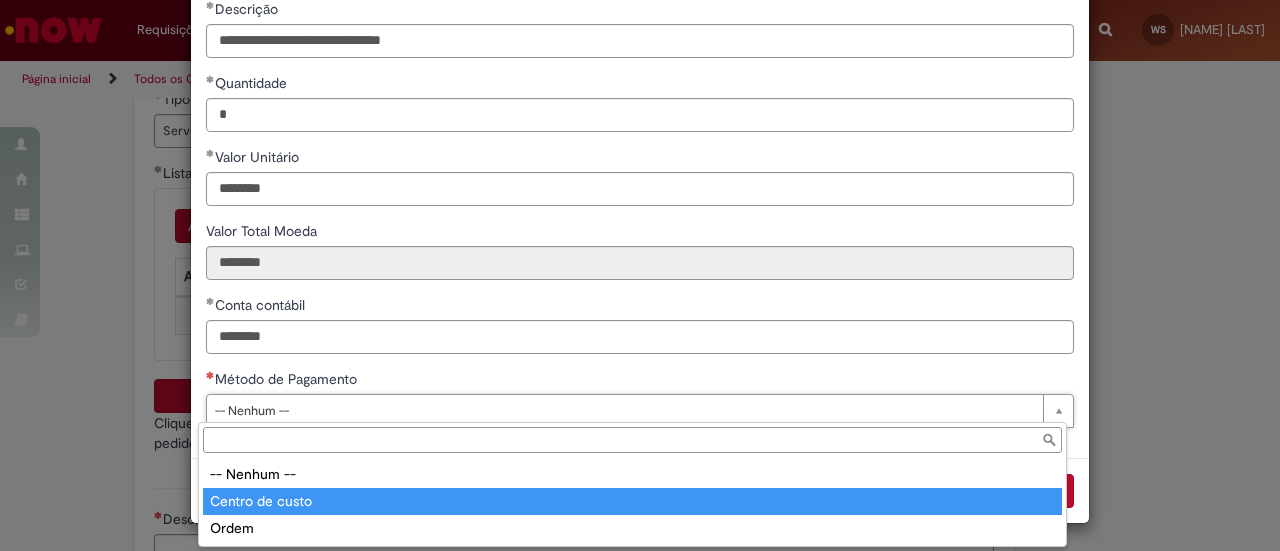 type on "**********" 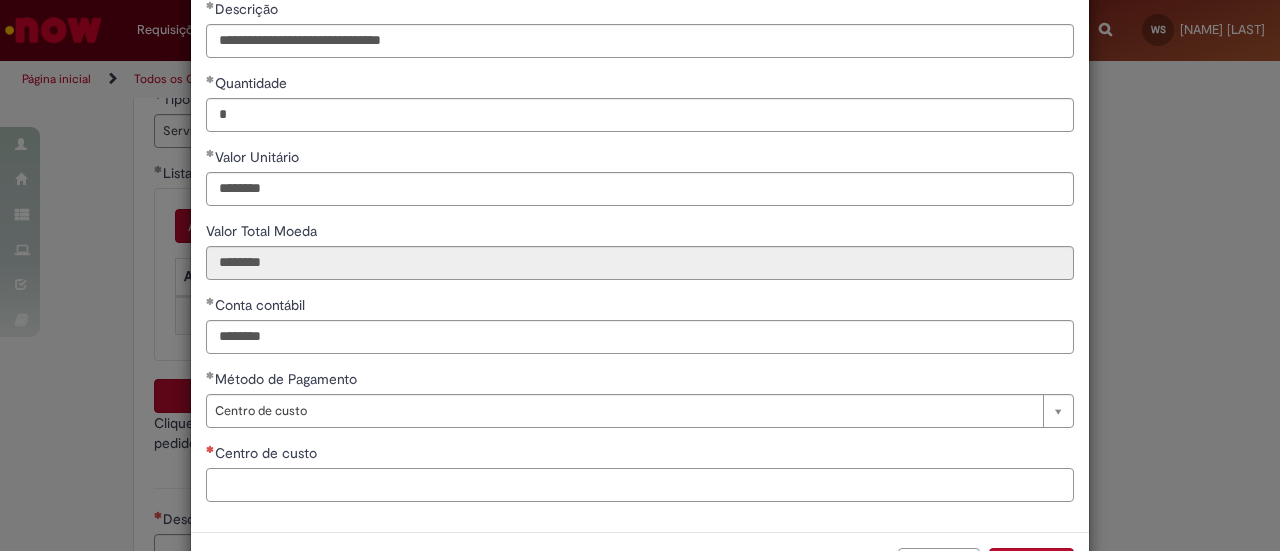 click on "Centro de custo" at bounding box center (640, 485) 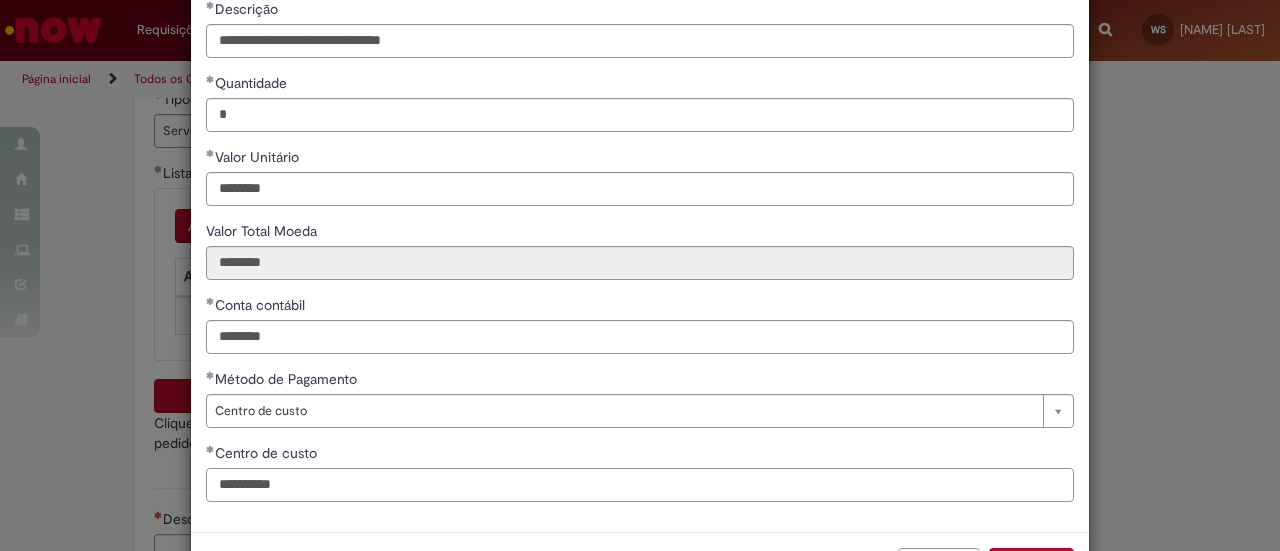 type on "**********" 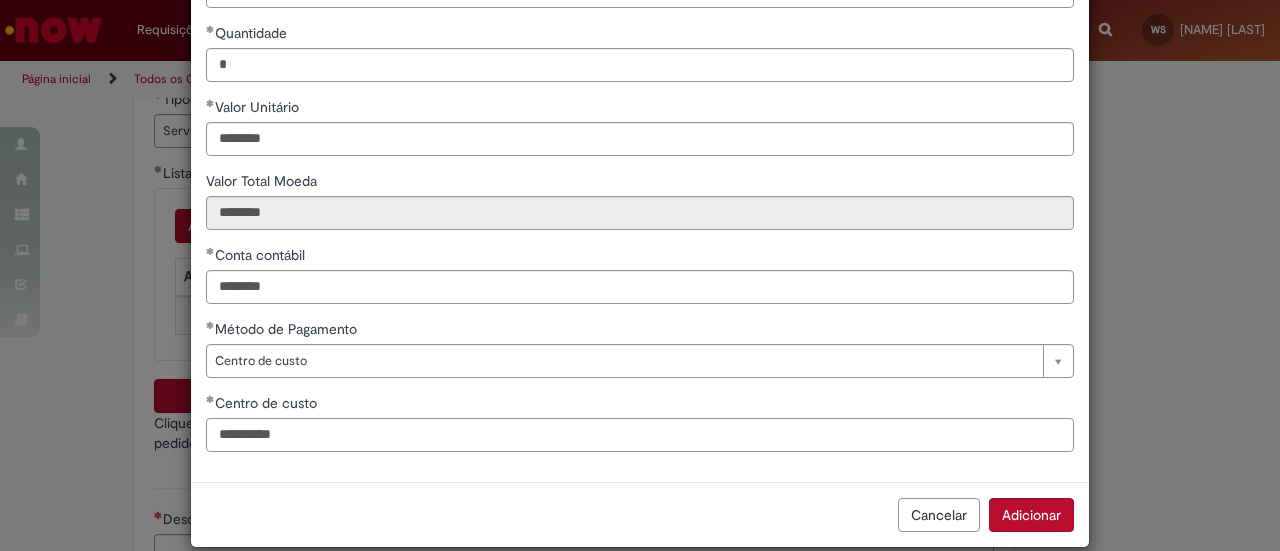 scroll, scrollTop: 252, scrollLeft: 0, axis: vertical 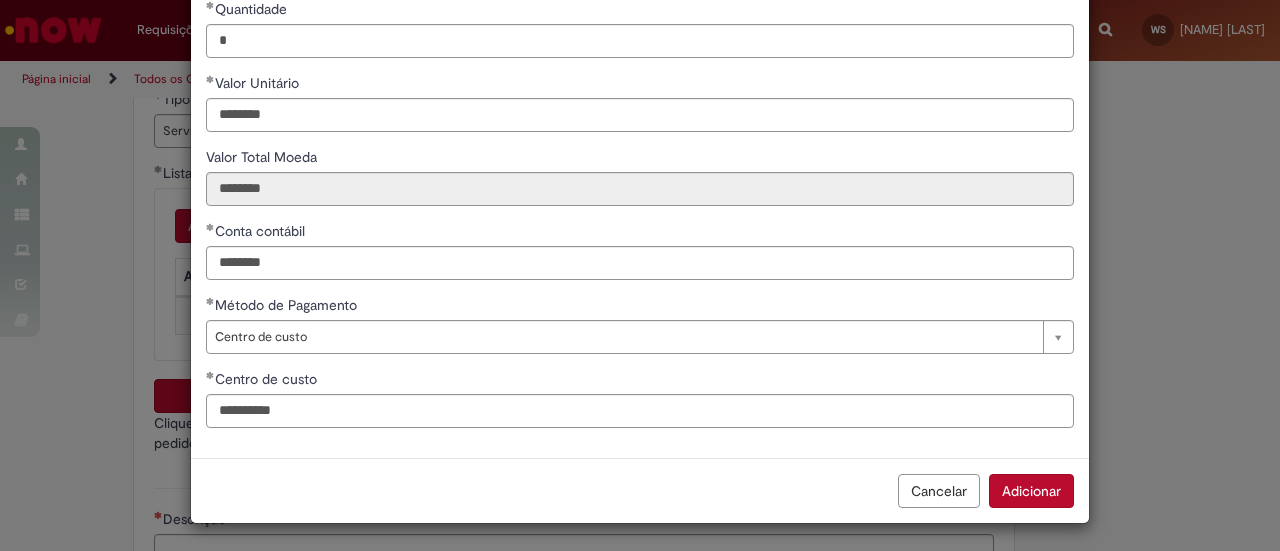 click on "Adicionar" at bounding box center (1031, 491) 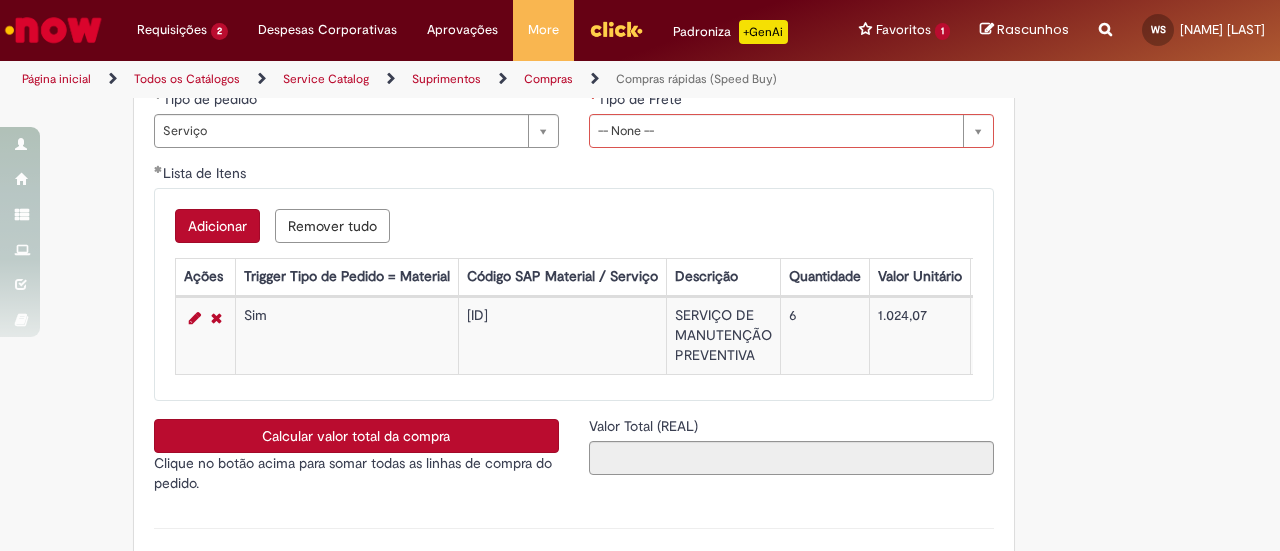 click on "Calcular valor total da compra" at bounding box center (356, 436) 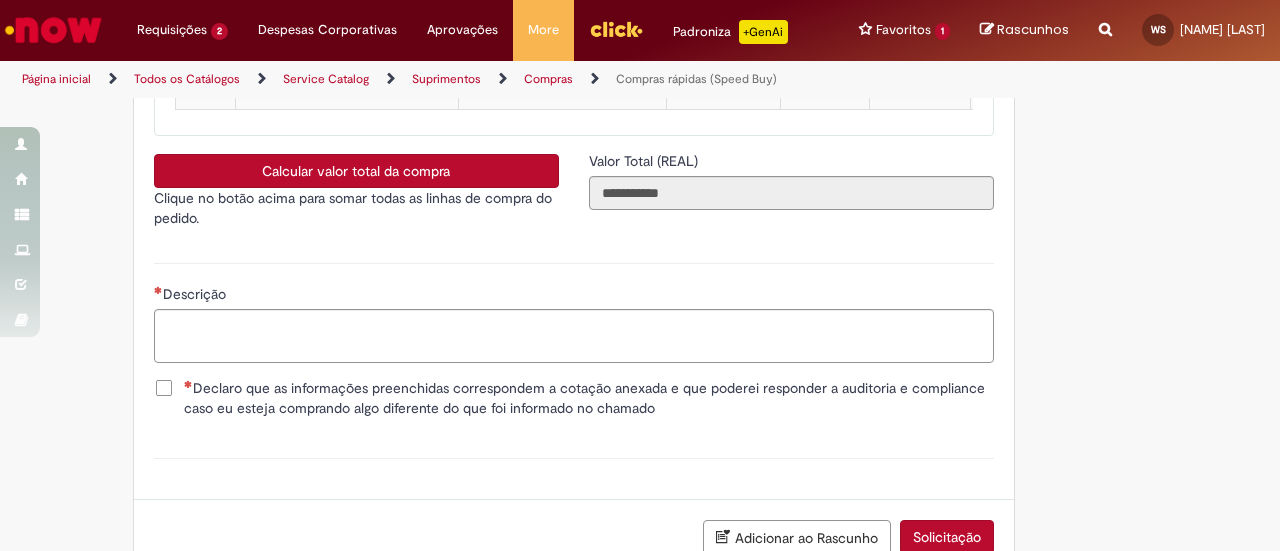 scroll, scrollTop: 3402, scrollLeft: 0, axis: vertical 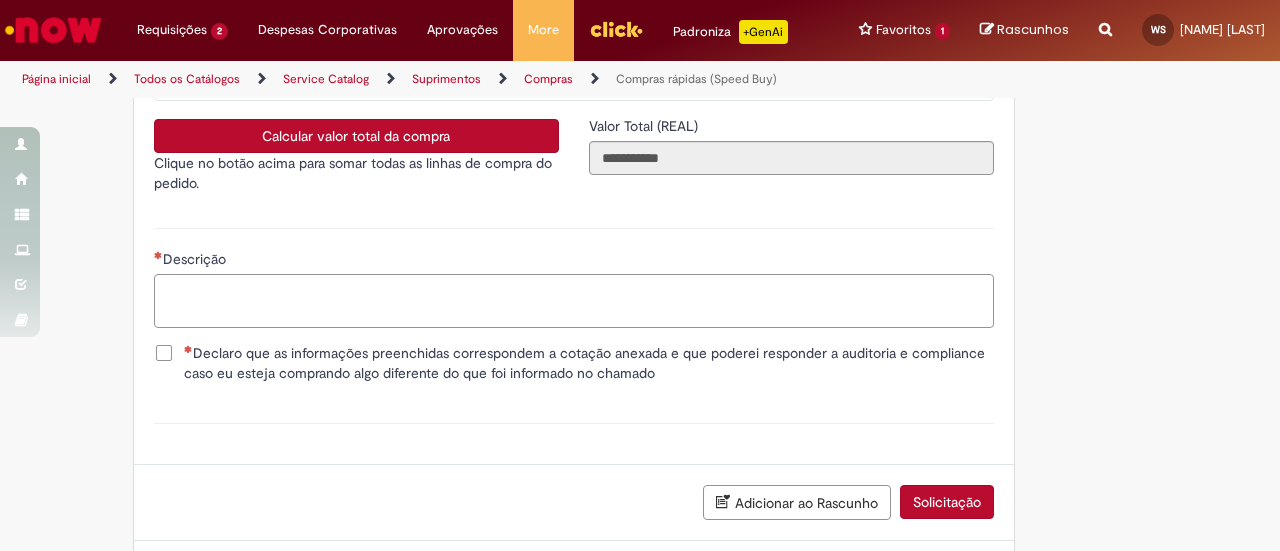 click on "Descrição" at bounding box center [574, 300] 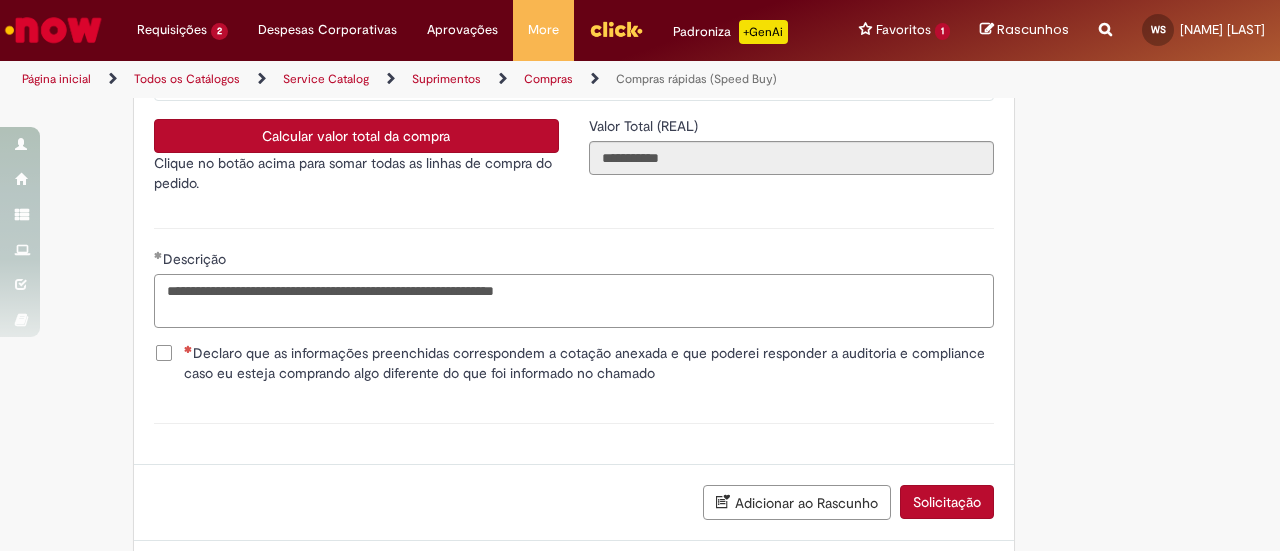 type on "**********" 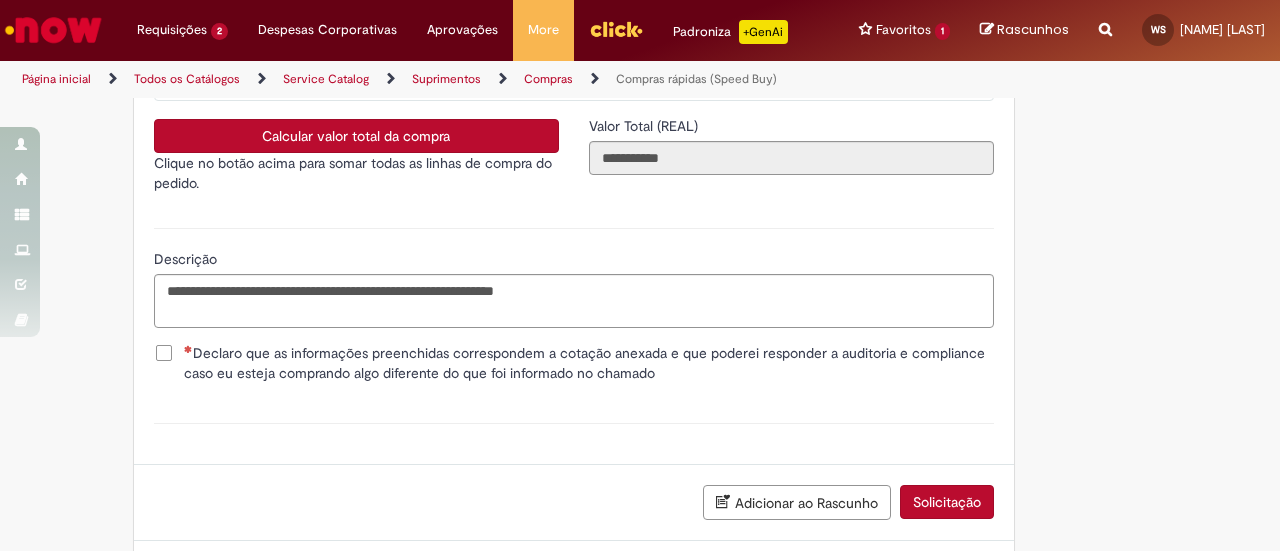 click on "Declaro que as informações preenchidas correspondem a cotação anexada e que poderei responder a auditoria e compliance caso eu esteja comprando algo diferente do que foi informado no chamado" at bounding box center [574, 363] 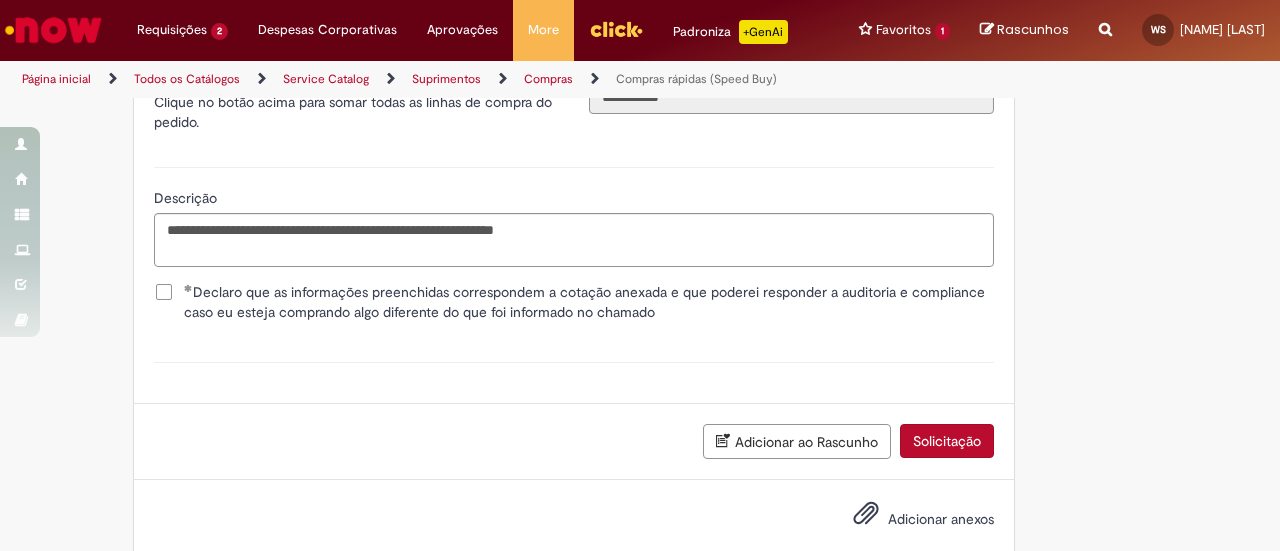 scroll, scrollTop: 3517, scrollLeft: 0, axis: vertical 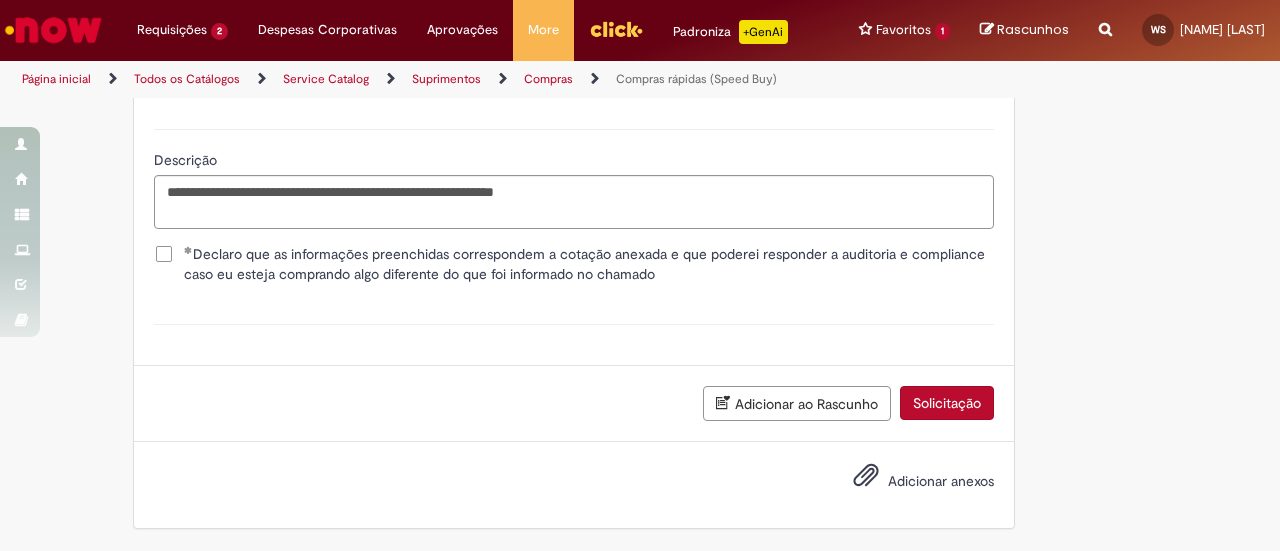 click on "Adicionar anexos" at bounding box center [941, 481] 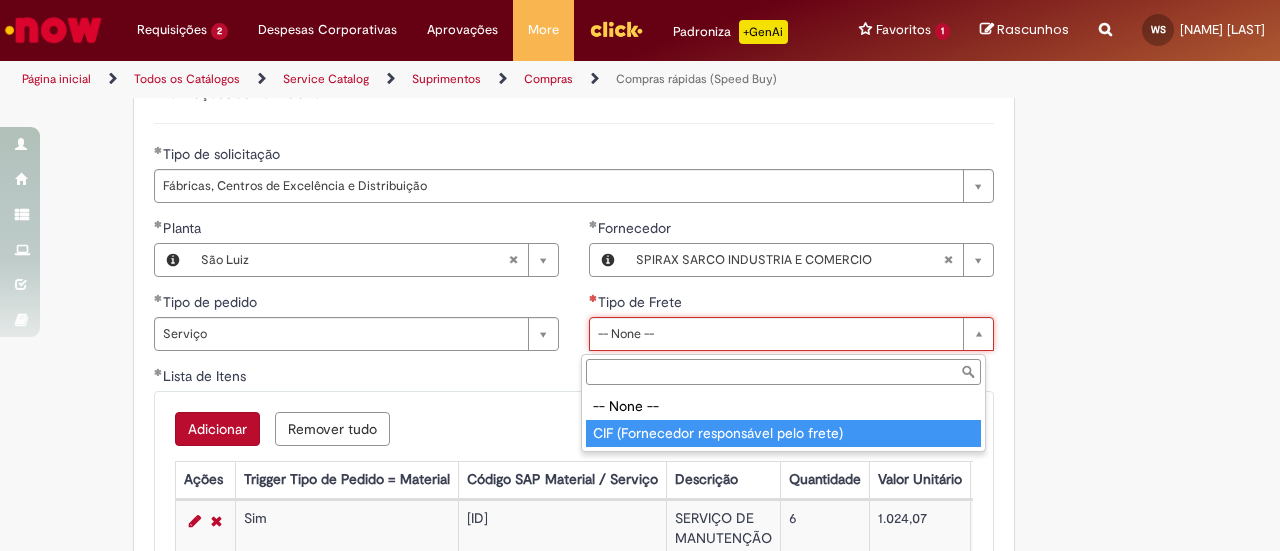 type on "**********" 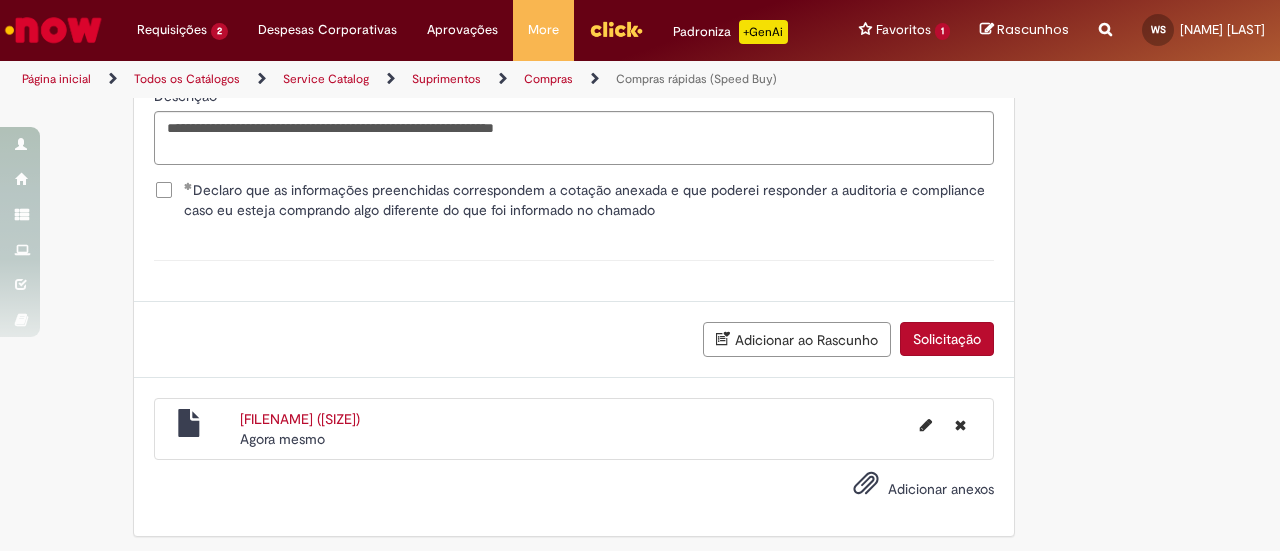scroll, scrollTop: 3768, scrollLeft: 0, axis: vertical 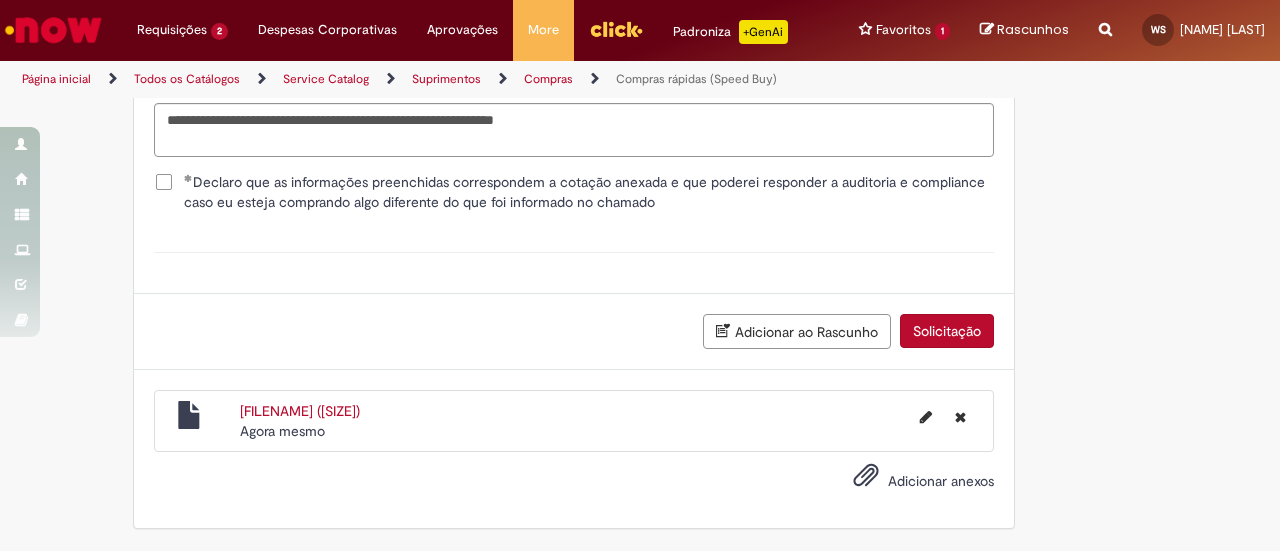 click on "Solicitação" at bounding box center (947, 331) 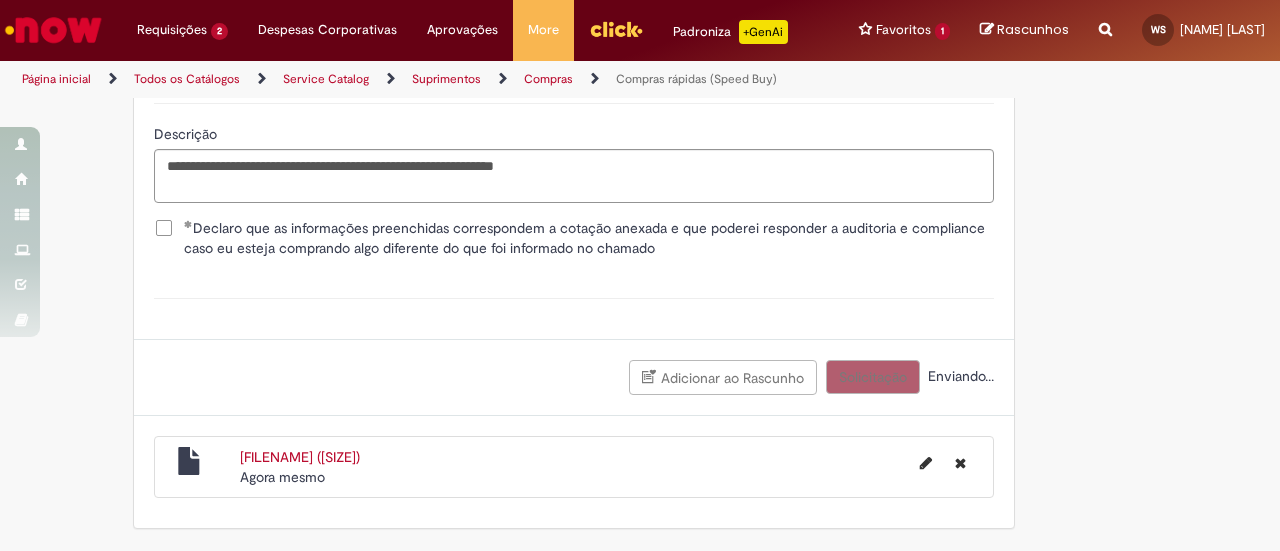 scroll, scrollTop: 3723, scrollLeft: 0, axis: vertical 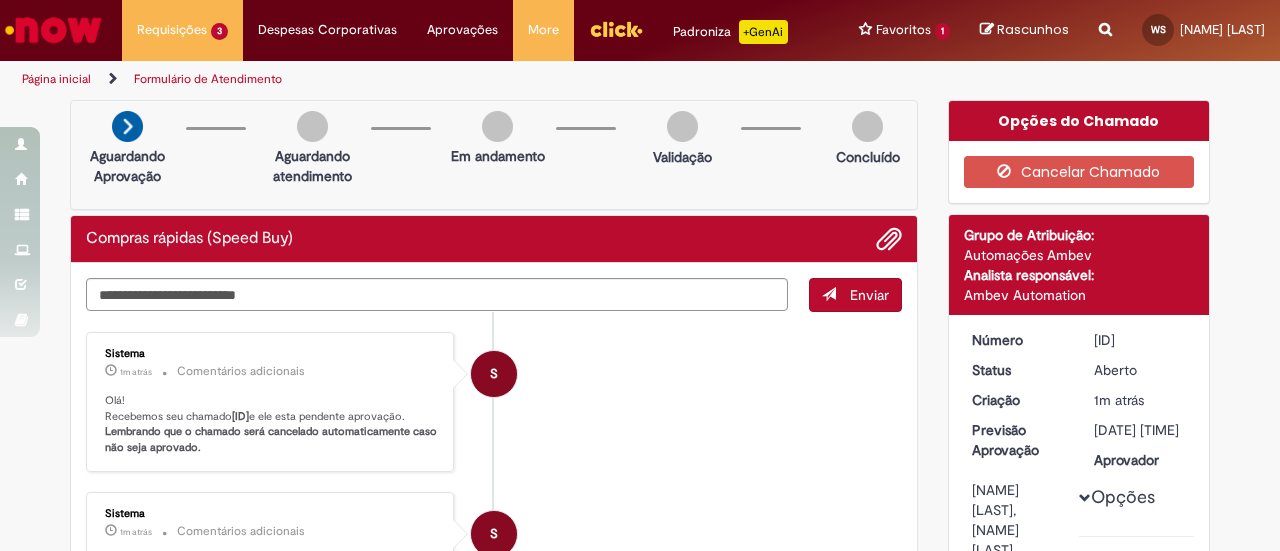drag, startPoint x: 225, startPoint y: 412, endPoint x: 272, endPoint y: 411, distance: 47.010635 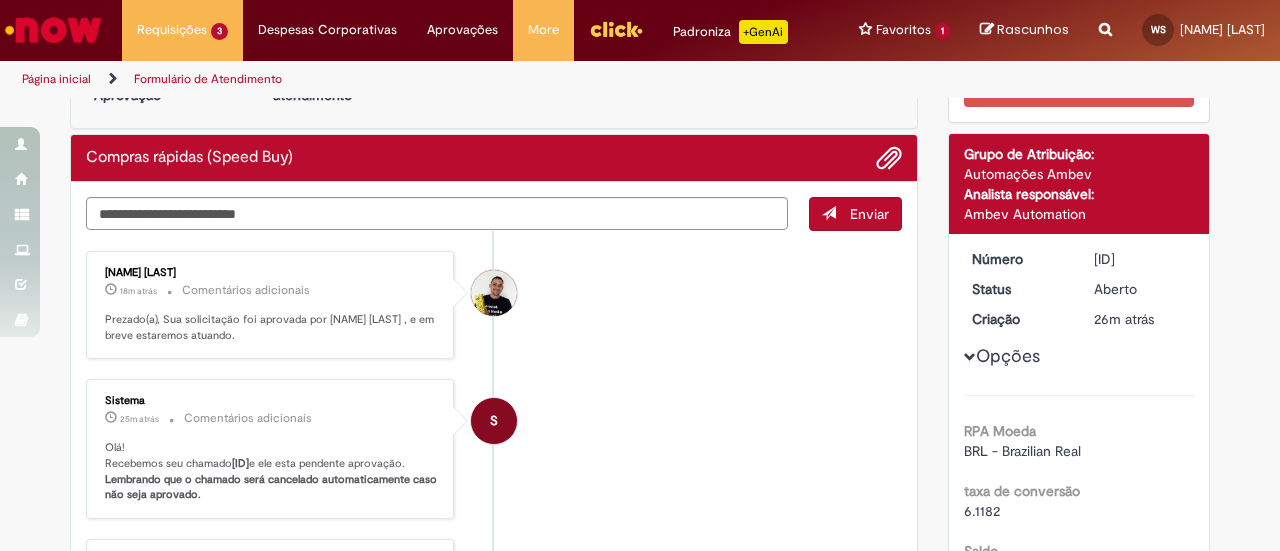 scroll, scrollTop: 100, scrollLeft: 0, axis: vertical 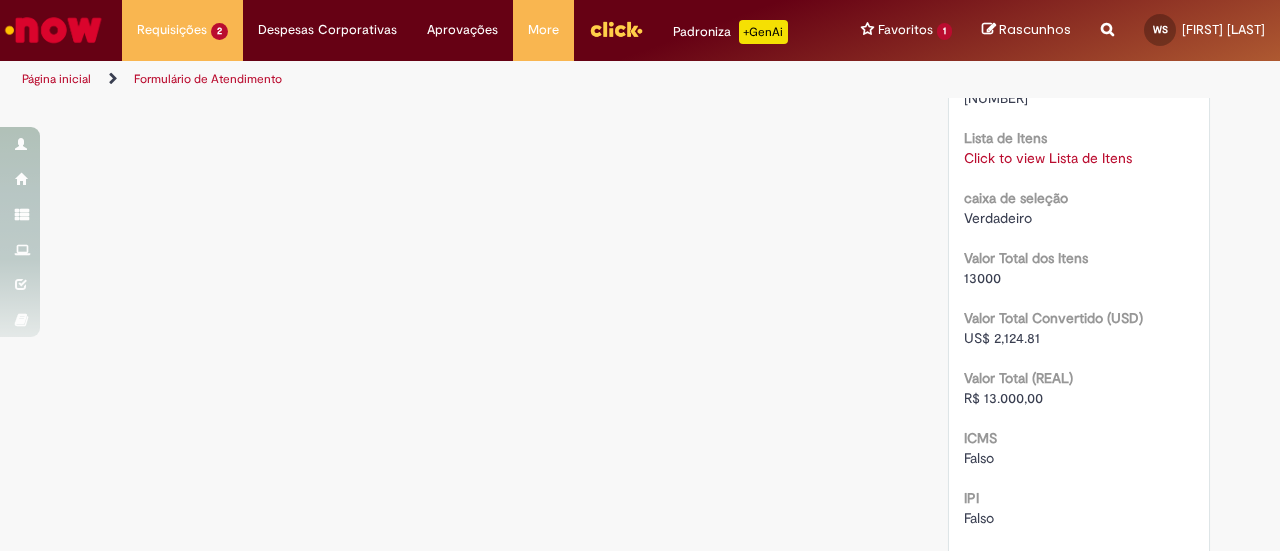 click on "Click to view Lista de Itens" at bounding box center (1048, 158) 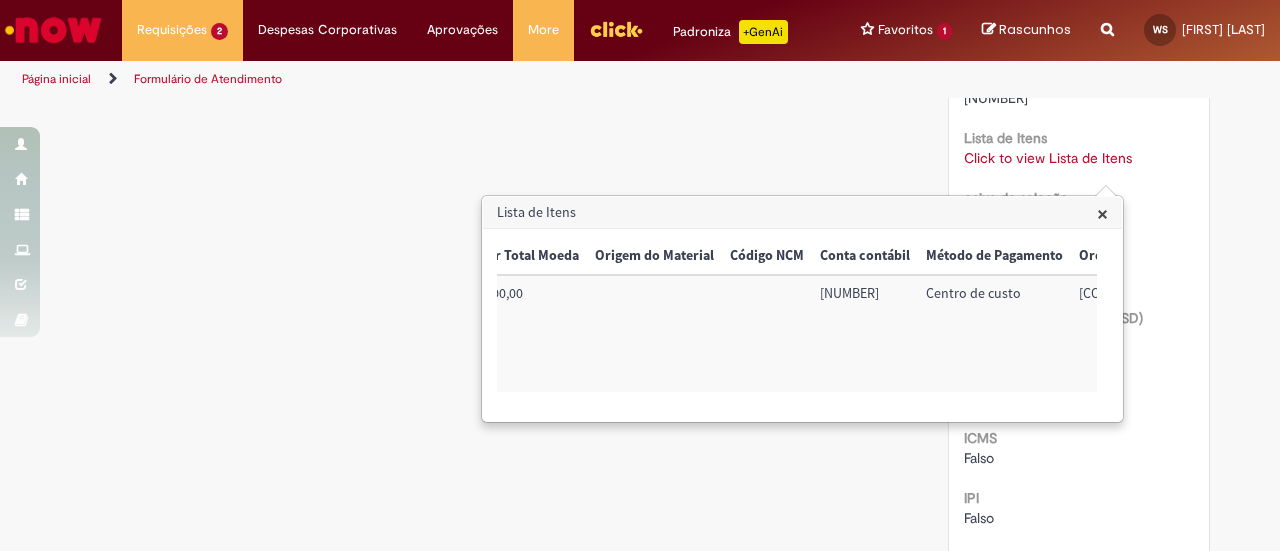 scroll, scrollTop: 0, scrollLeft: 826, axis: horizontal 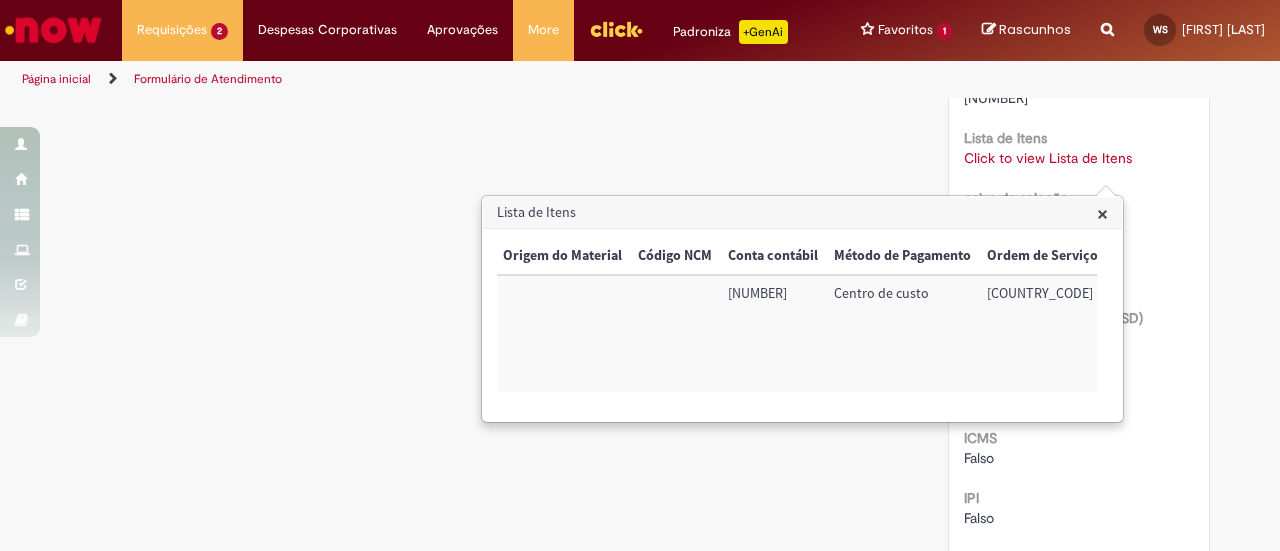 click on "Verificar Código de Barras
Aguardando Aprovação
Aguardando atendimento
Em andamento
Validação
Concluído
Compras rápidas (Speed Buy)
Enviar
AR
Ambev RPA
10d atrás 10 dias atrás     Comentários adicionais
Boa noite, William!
O chamado foi atendido automaticamente e com sucesso.
P.O gerado sob registro: 4501279516.
Peço por gentileza que responda a pesquisa de satisfação para um melhor atendimento." at bounding box center (640, -304) 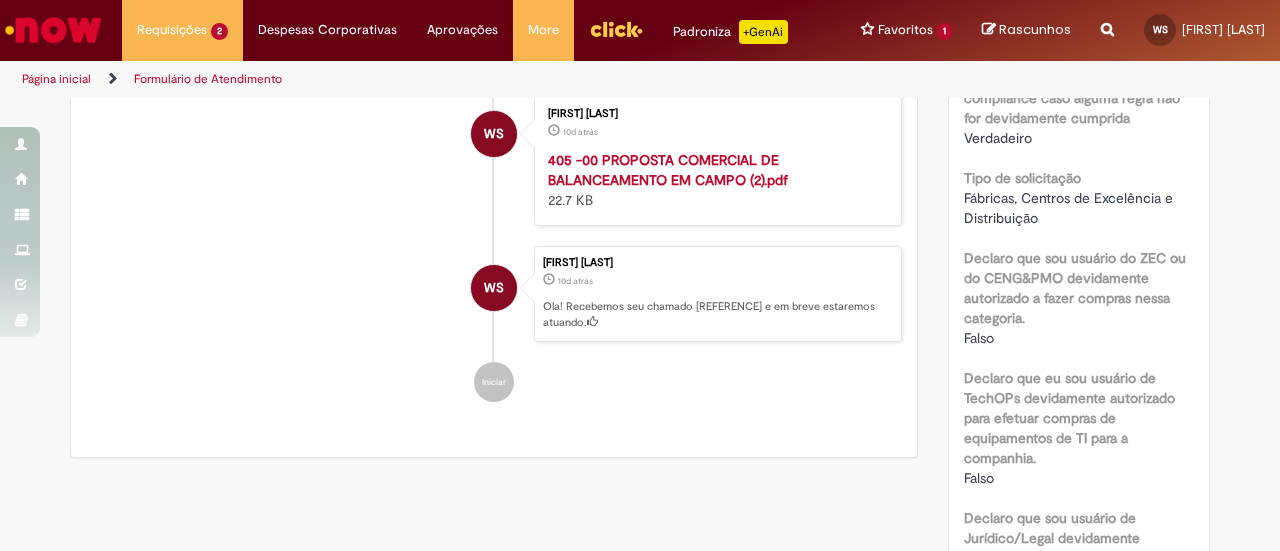 scroll, scrollTop: 714, scrollLeft: 0, axis: vertical 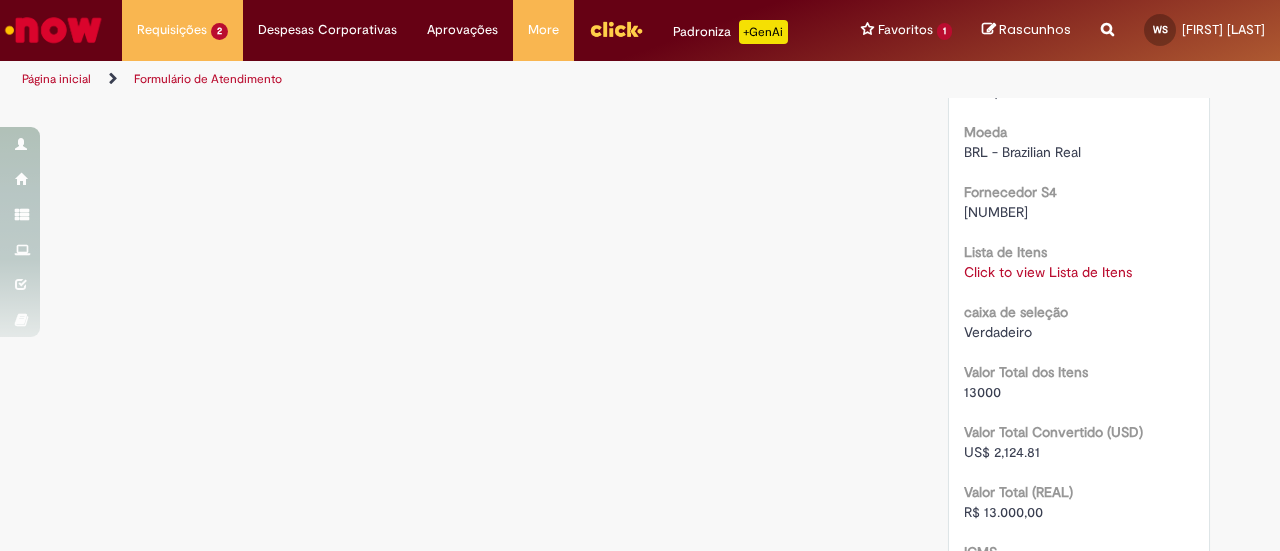 click on "Click to view Lista de Itens" at bounding box center (1048, 272) 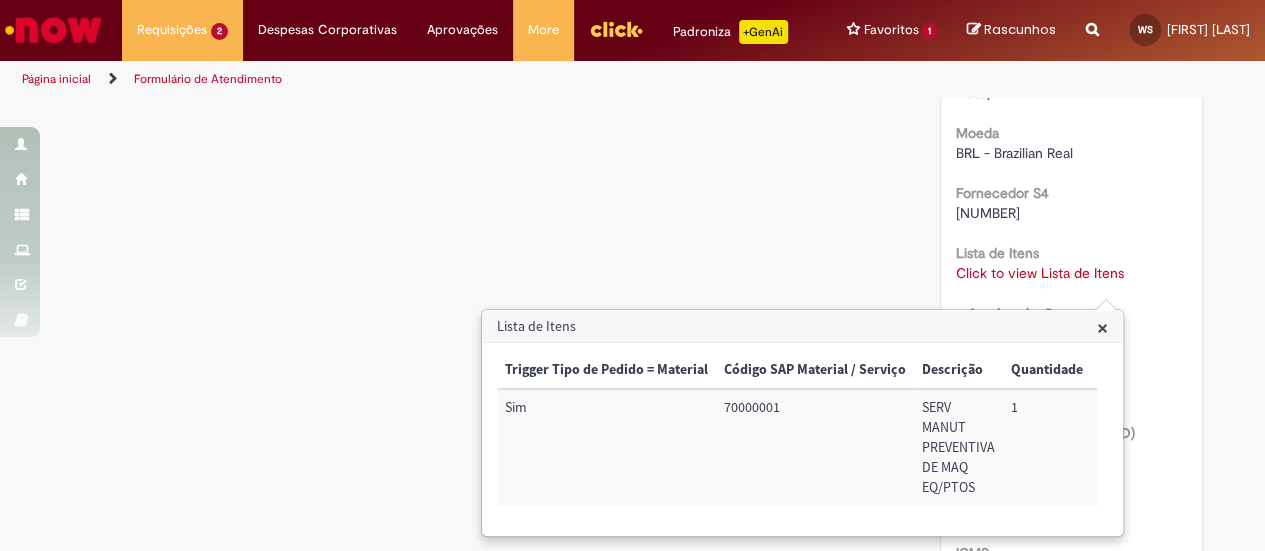 scroll, scrollTop: 0, scrollLeft: 826, axis: horizontal 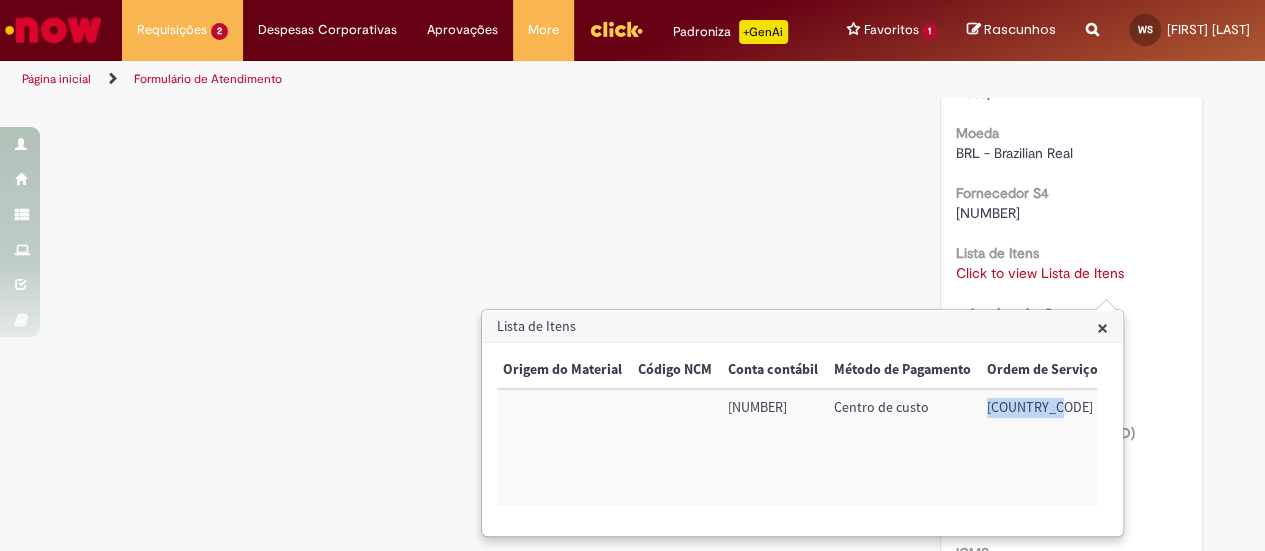 drag, startPoint x: 981, startPoint y: 407, endPoint x: 1070, endPoint y: 407, distance: 89 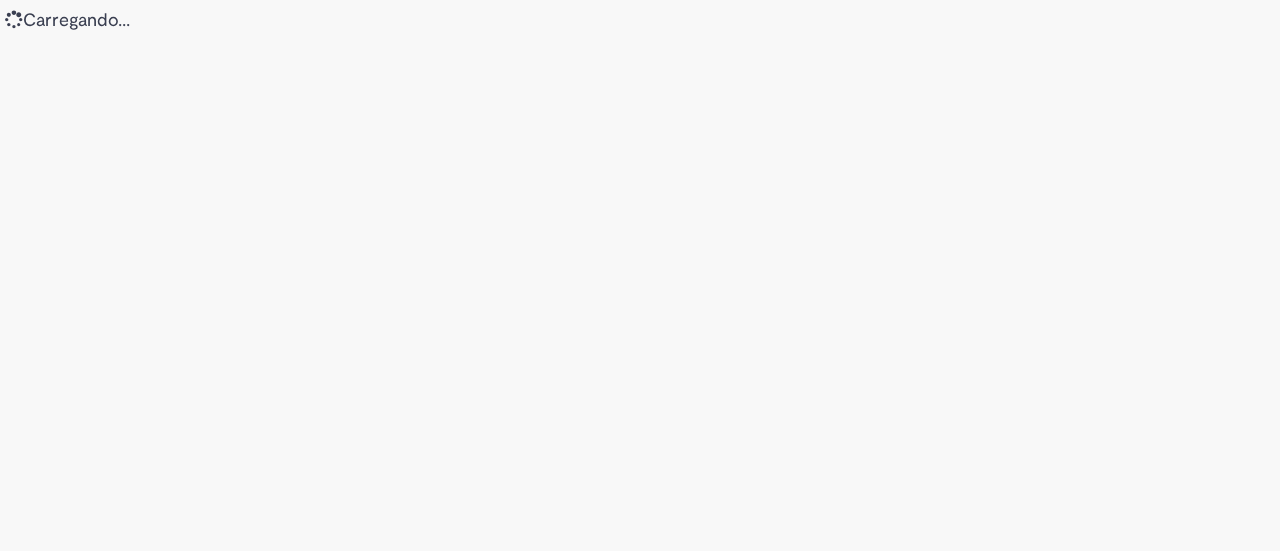 scroll, scrollTop: 0, scrollLeft: 0, axis: both 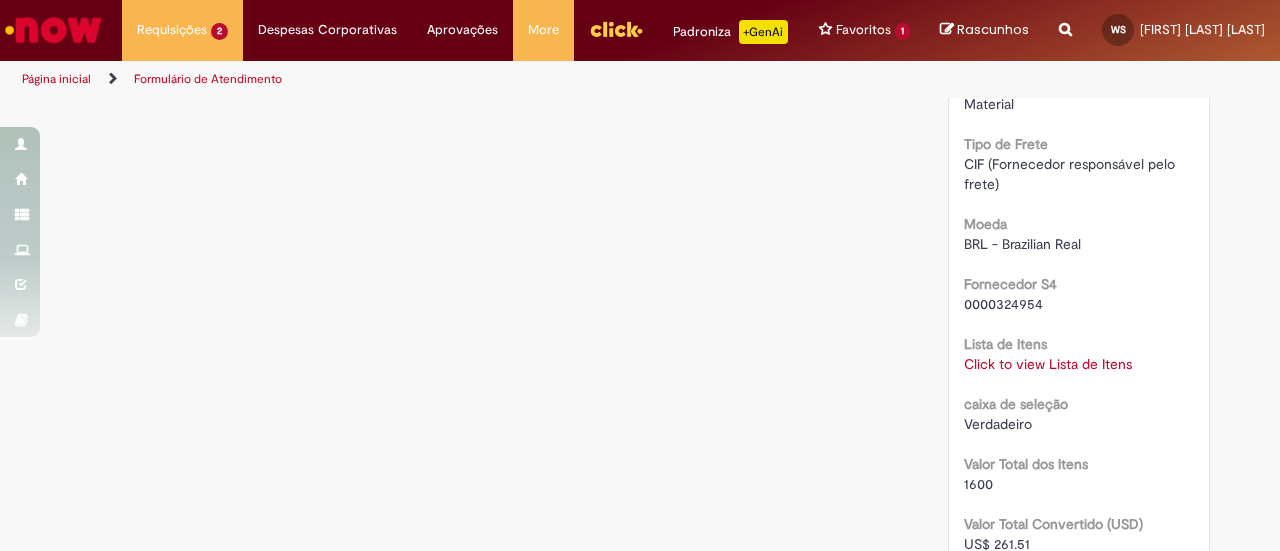 click on "Click to view Lista de Itens" at bounding box center (1048, 364) 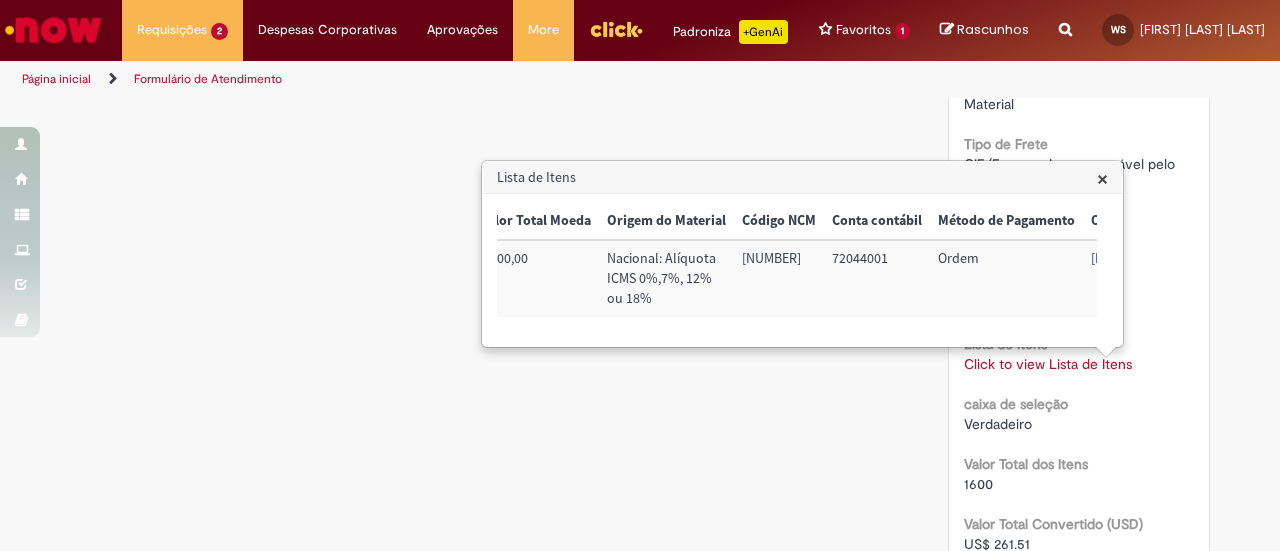 scroll, scrollTop: 0, scrollLeft: 714, axis: horizontal 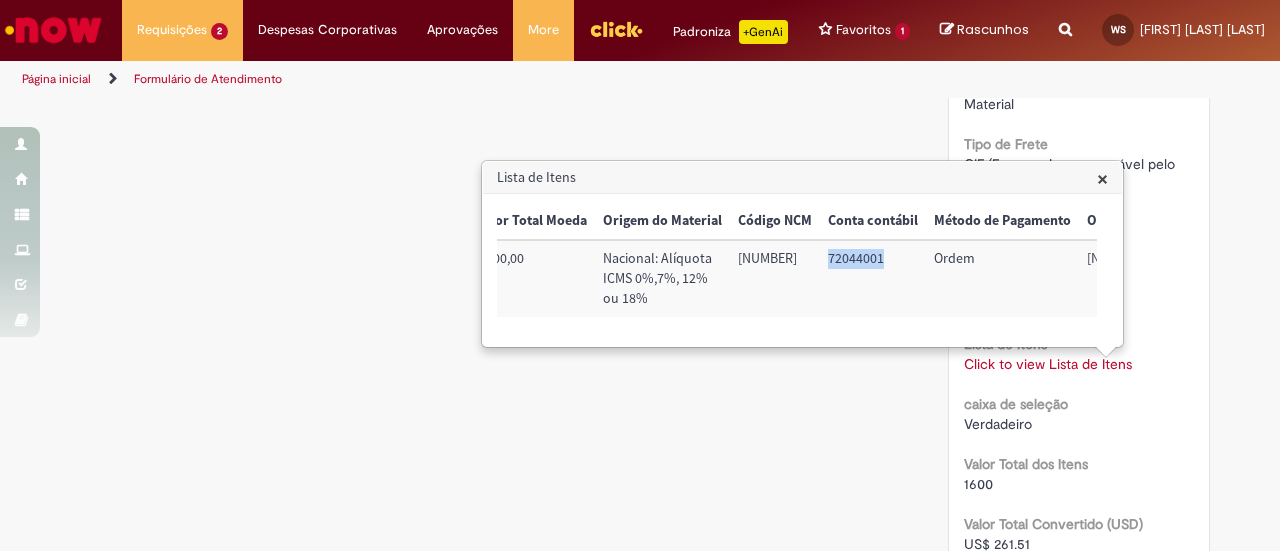drag, startPoint x: 894, startPoint y: 257, endPoint x: 822, endPoint y: 261, distance: 72.11102 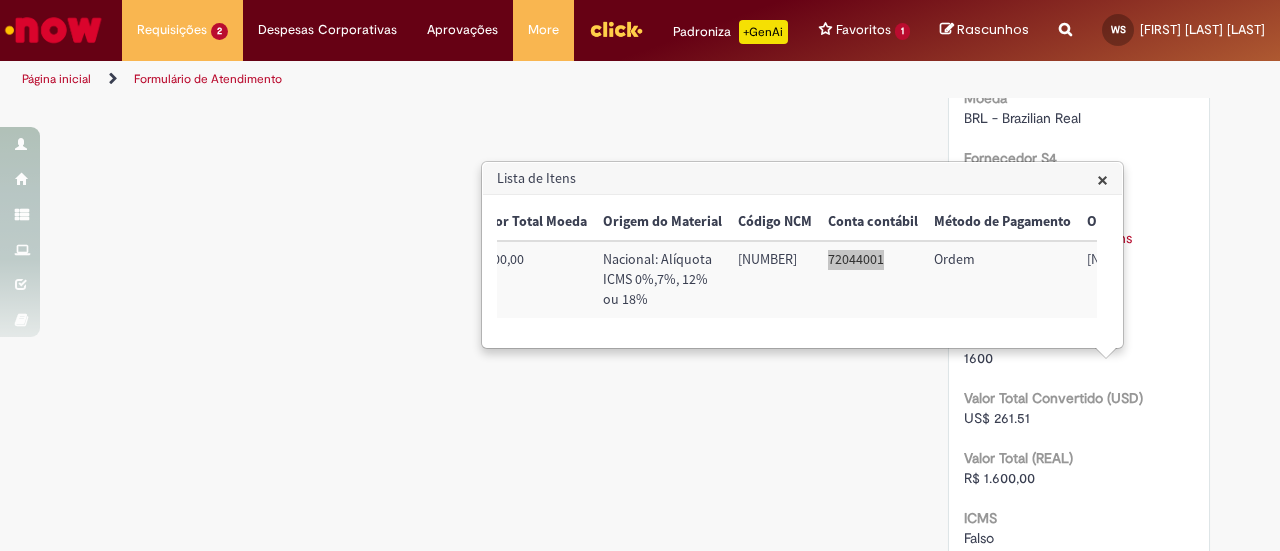 scroll, scrollTop: 1654, scrollLeft: 0, axis: vertical 